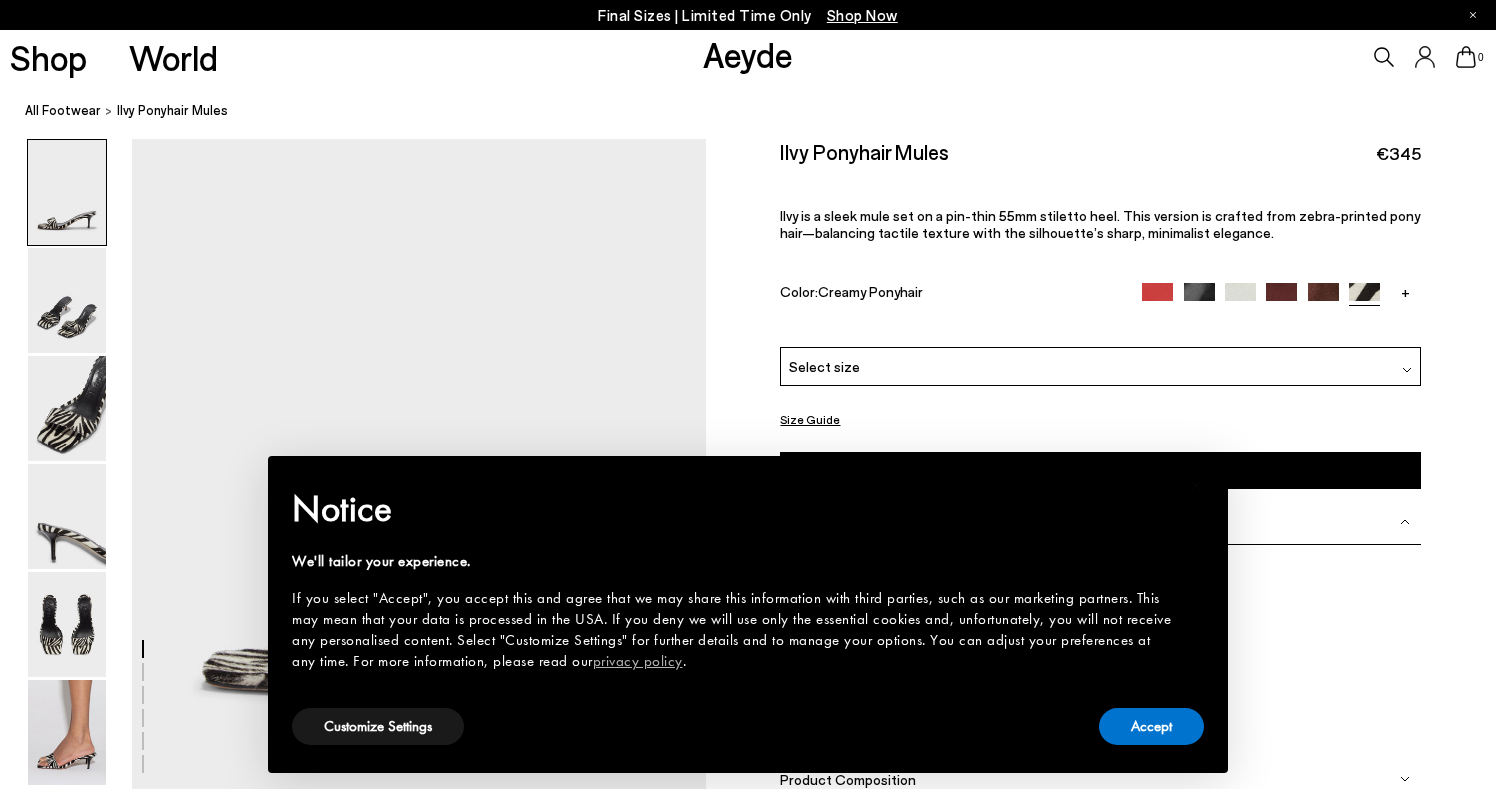 scroll, scrollTop: 0, scrollLeft: 0, axis: both 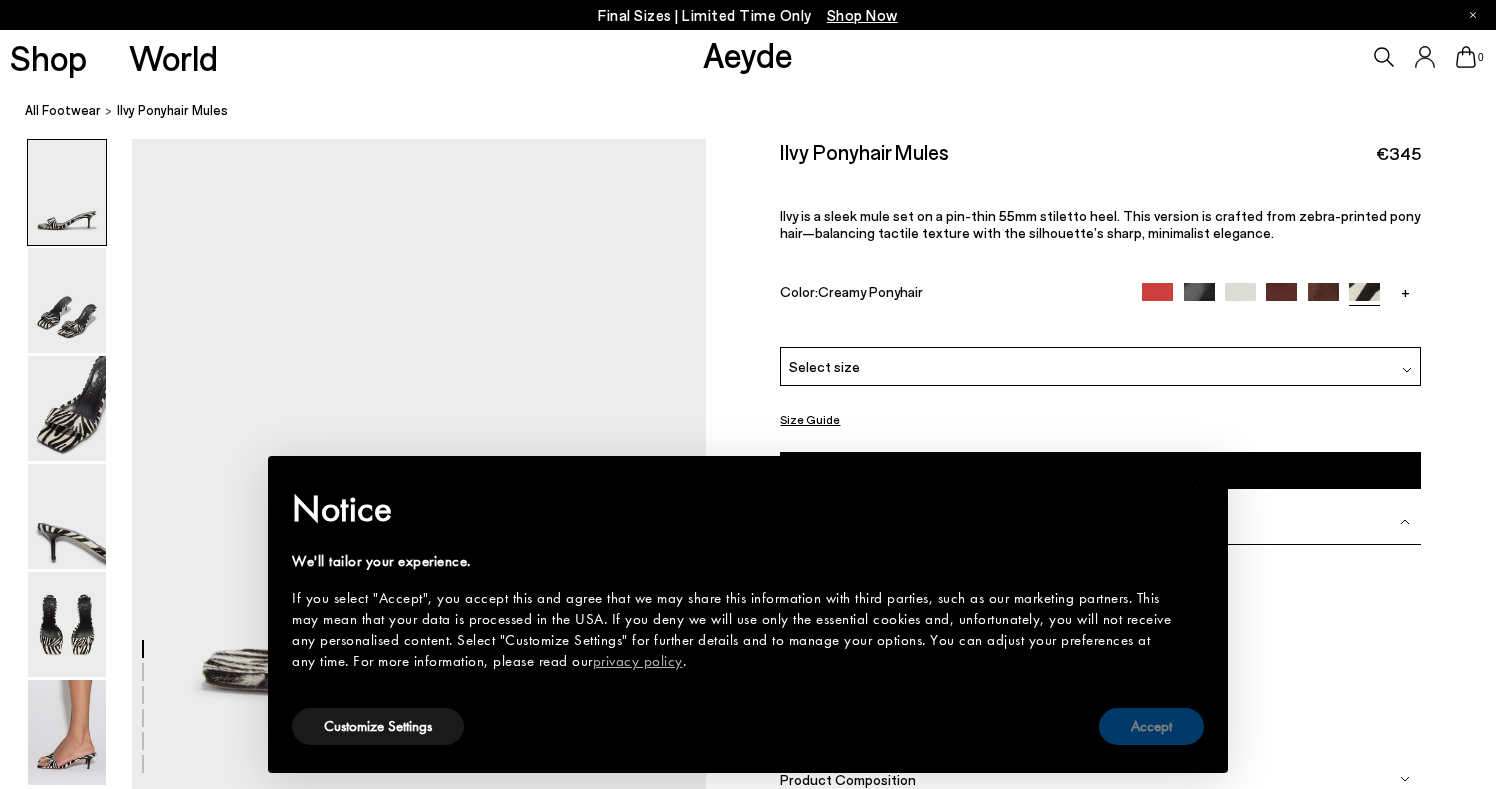 click on "Accept" at bounding box center [1151, 726] 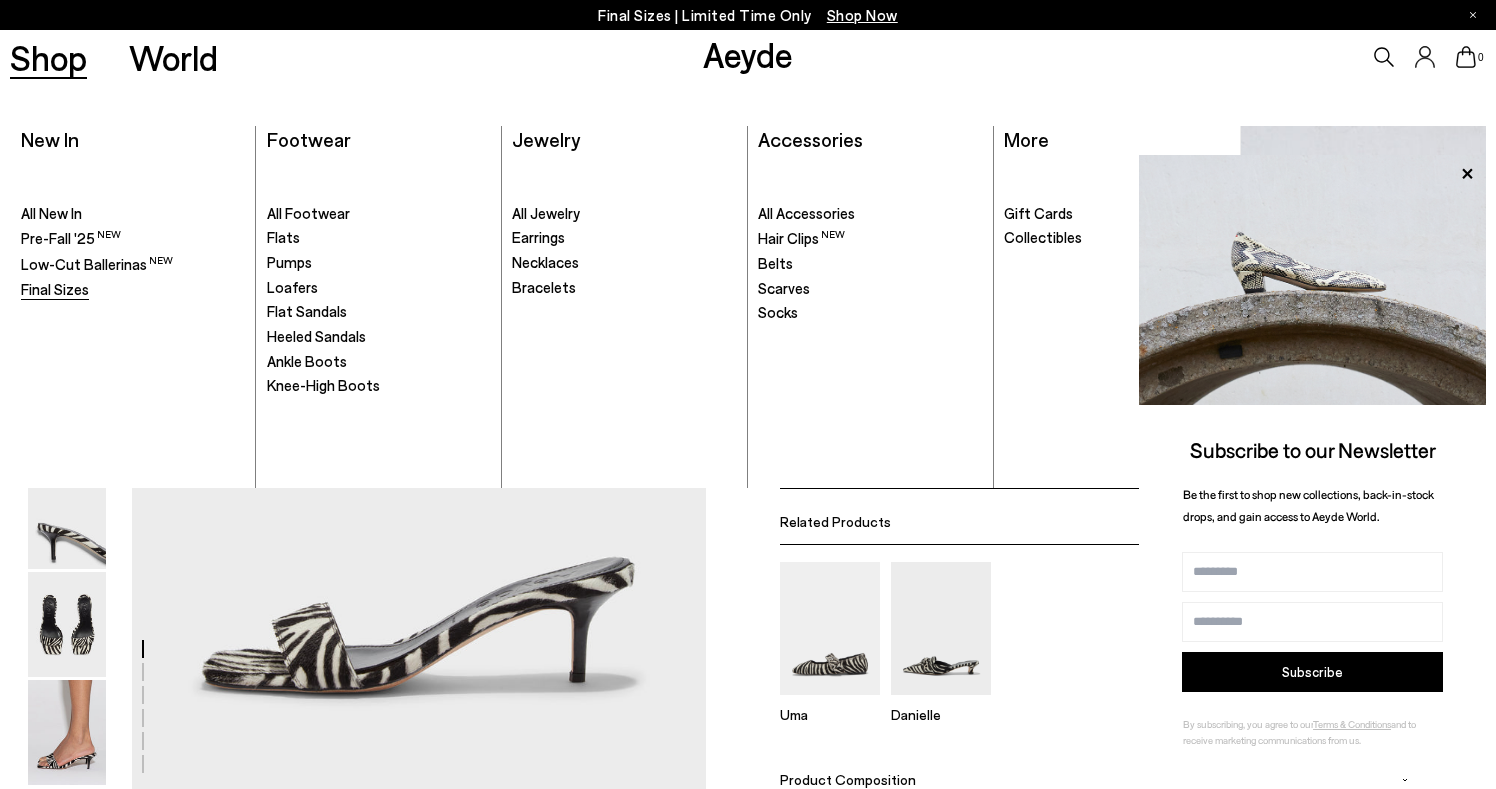 click on "Final Sizes" at bounding box center [55, 289] 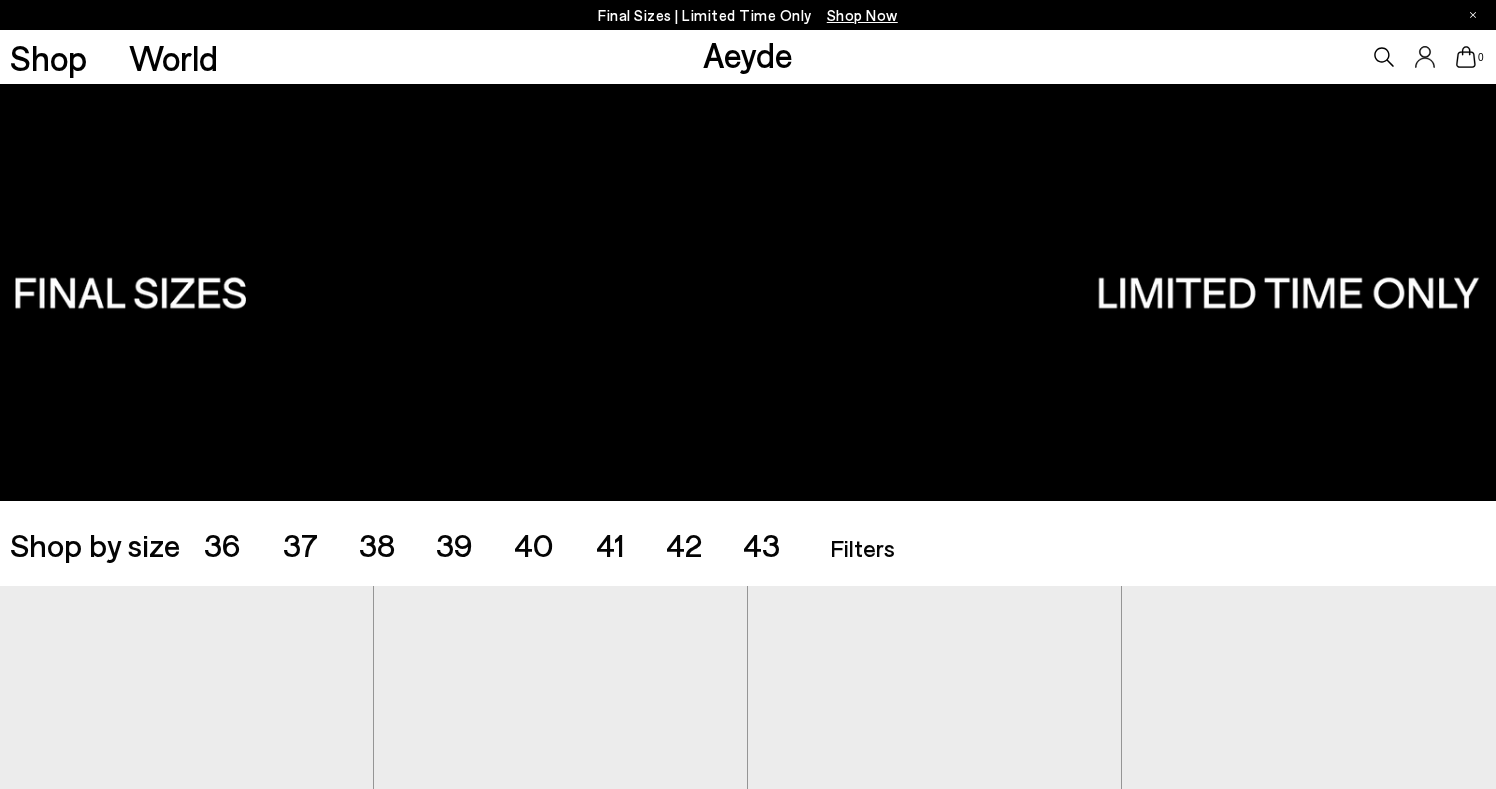 scroll, scrollTop: 0, scrollLeft: 0, axis: both 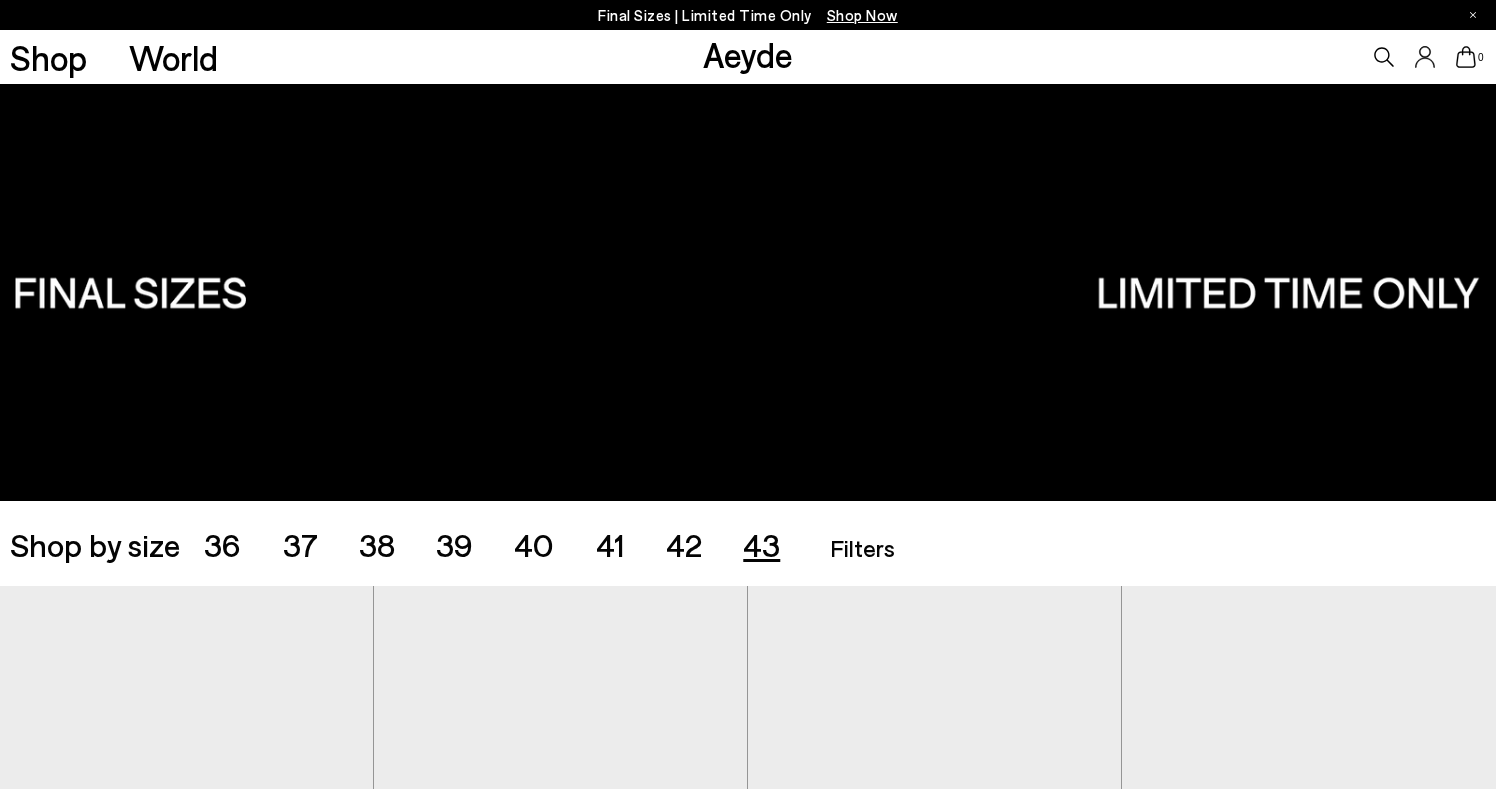 click on "43" at bounding box center (761, 544) 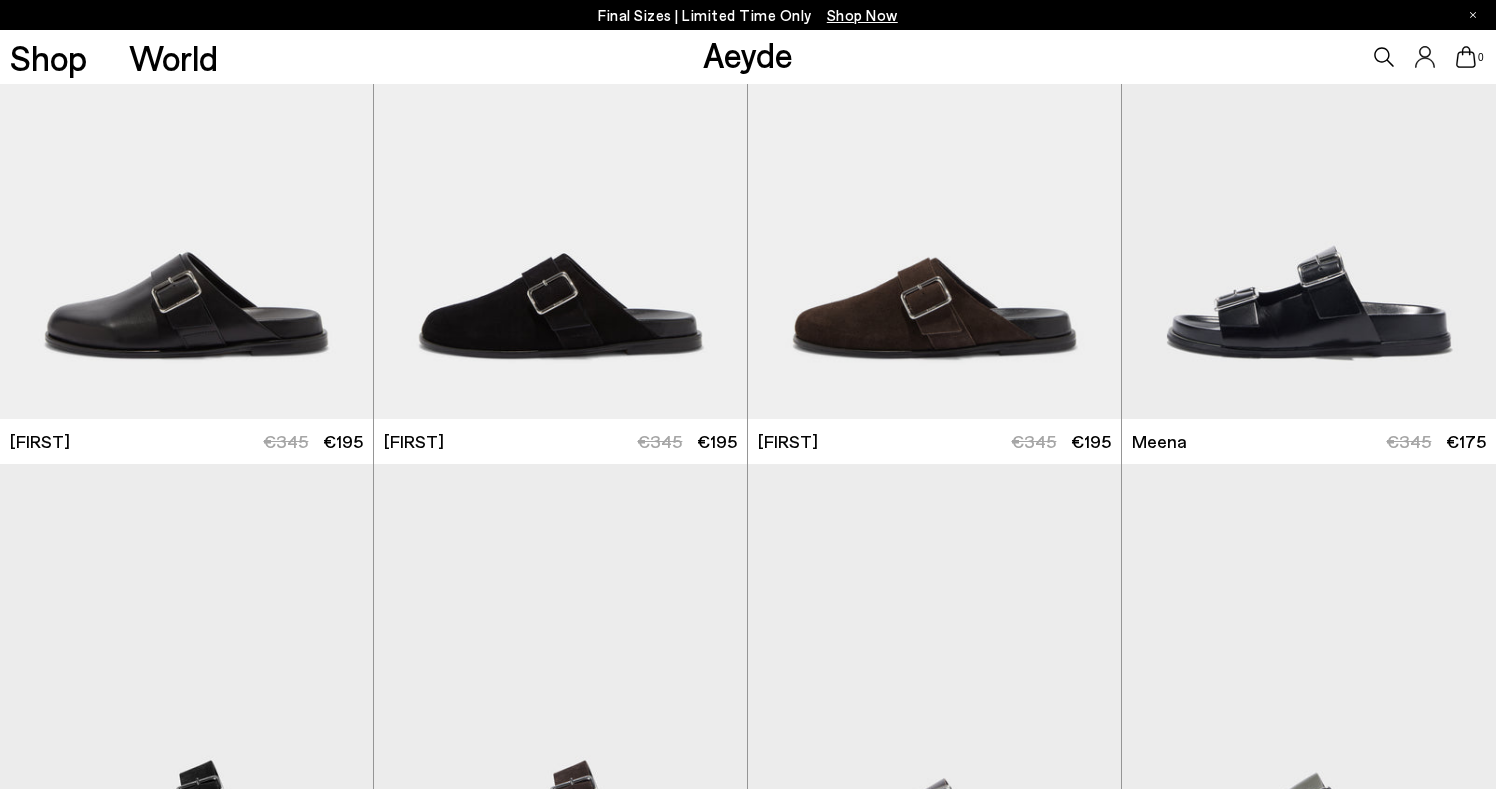 scroll, scrollTop: 0, scrollLeft: 0, axis: both 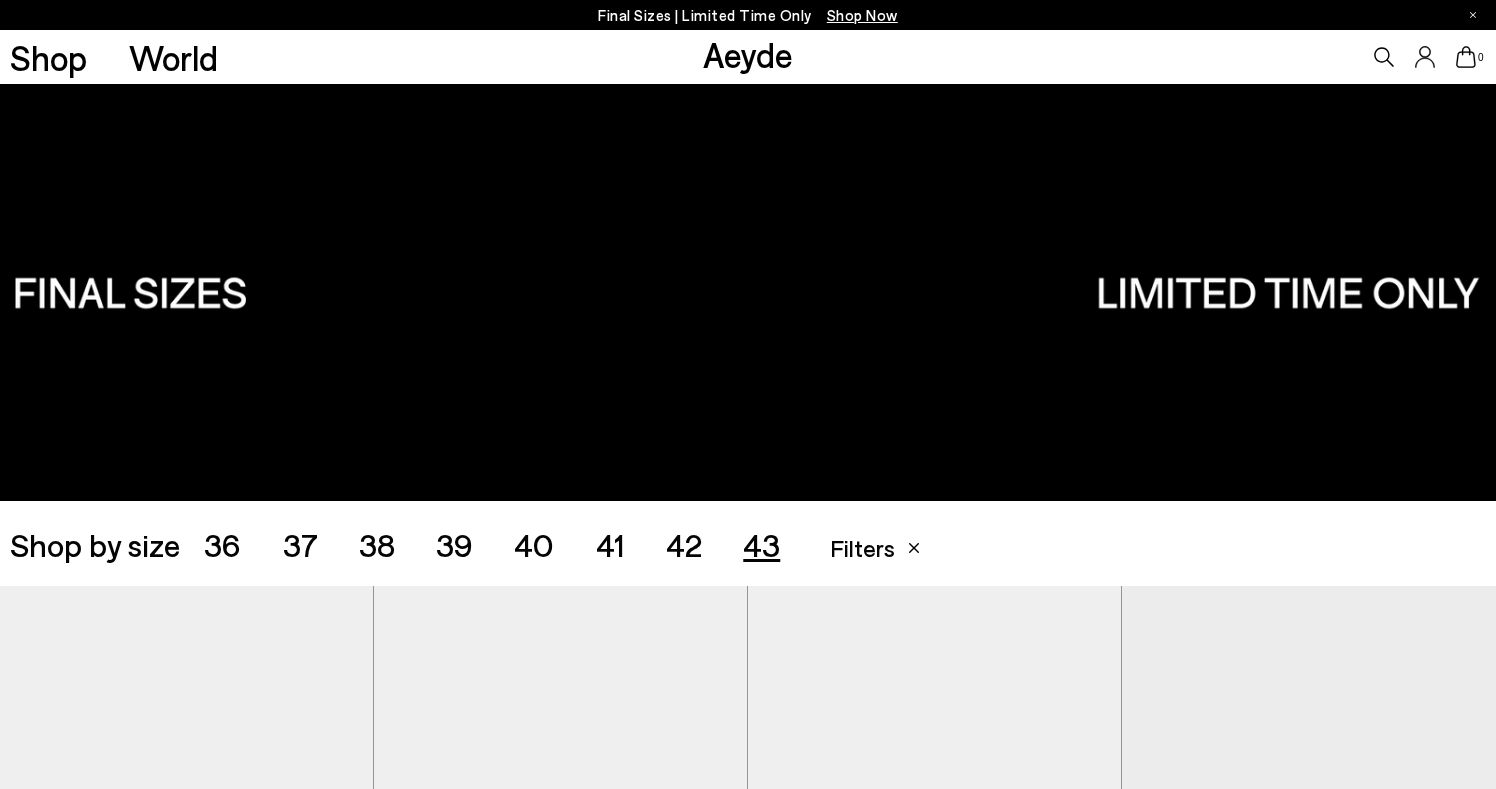 click on "42" at bounding box center (684, 544) 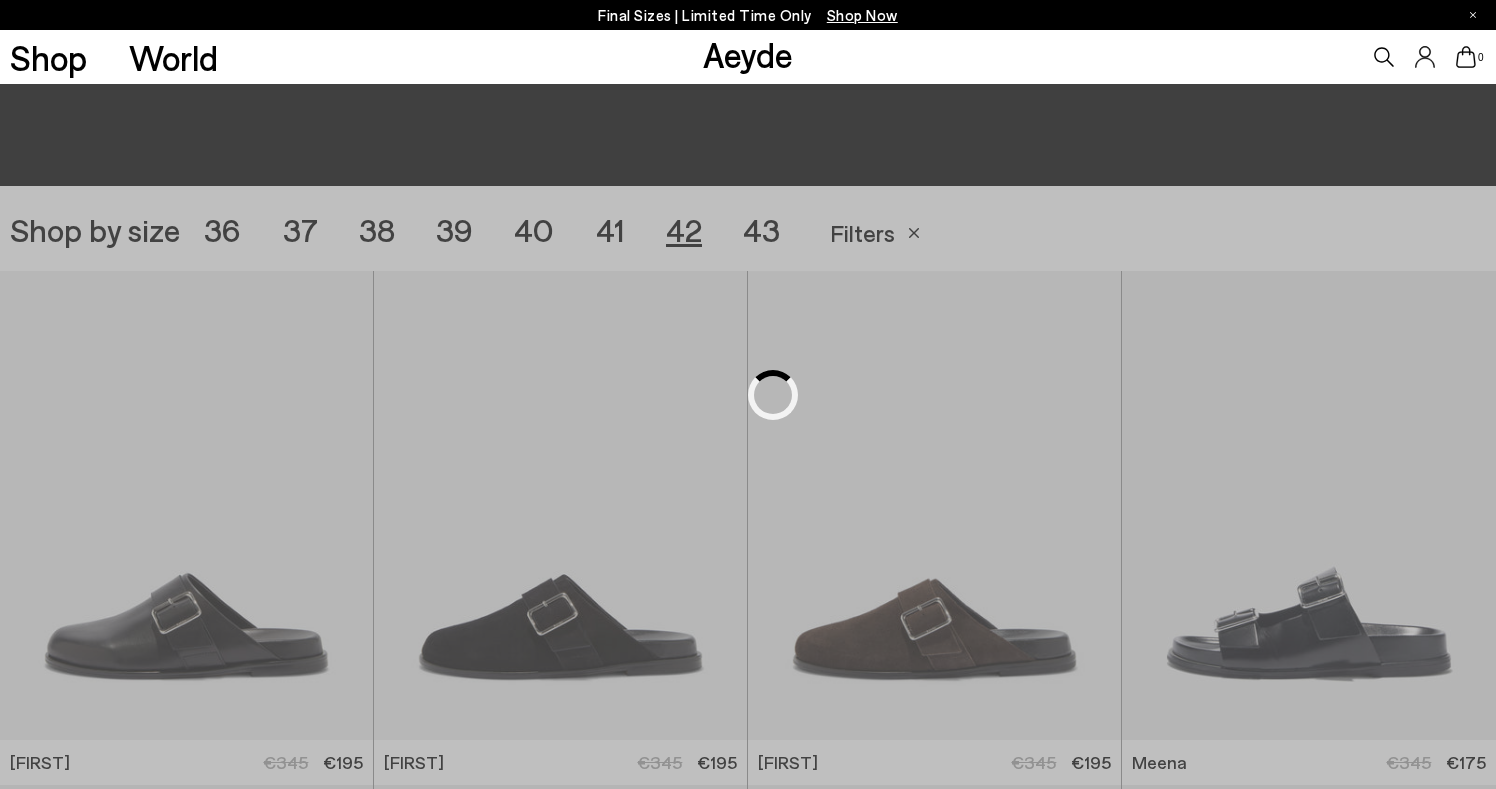 scroll, scrollTop: 417, scrollLeft: 0, axis: vertical 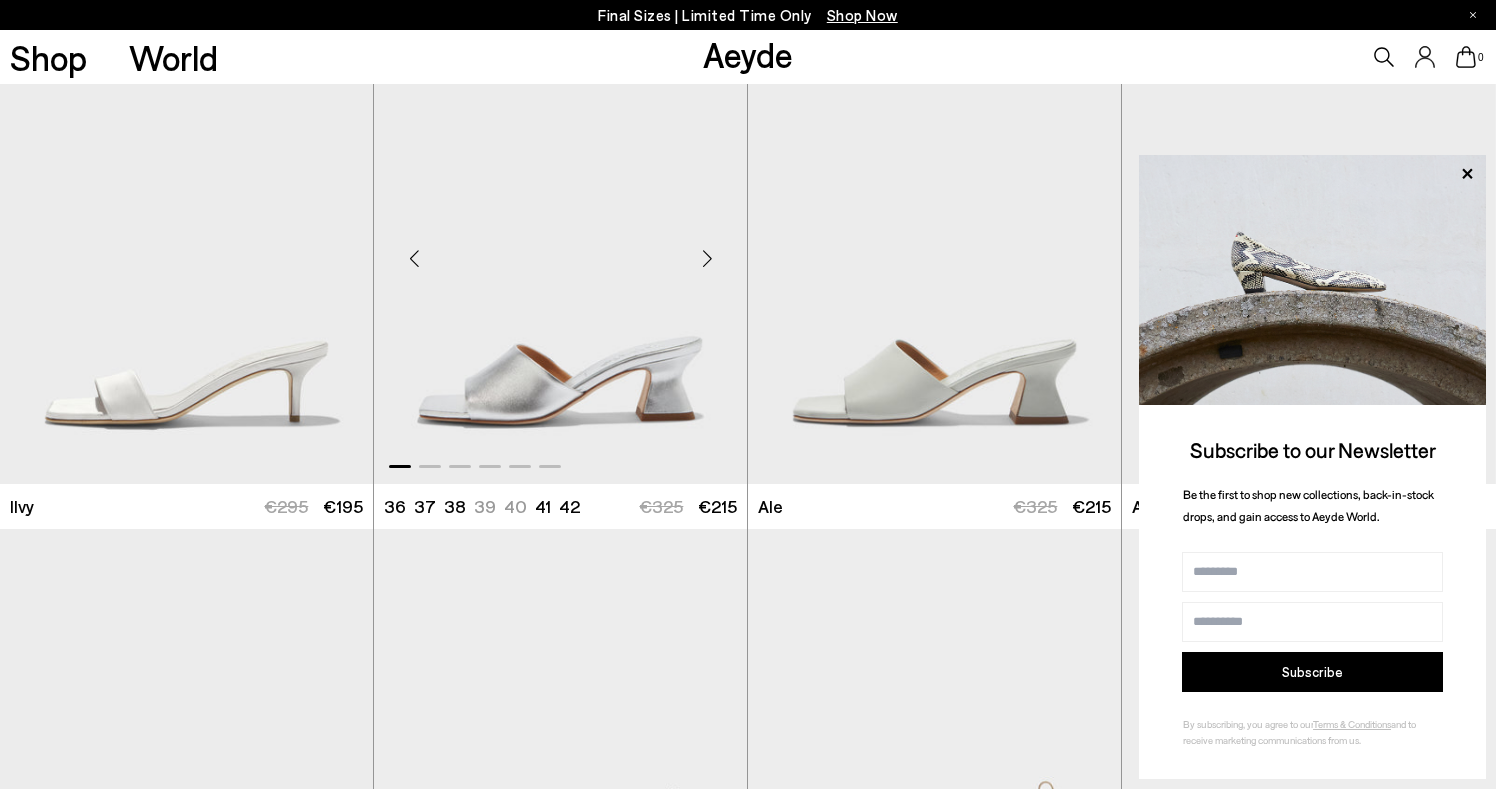 click at bounding box center [707, 258] 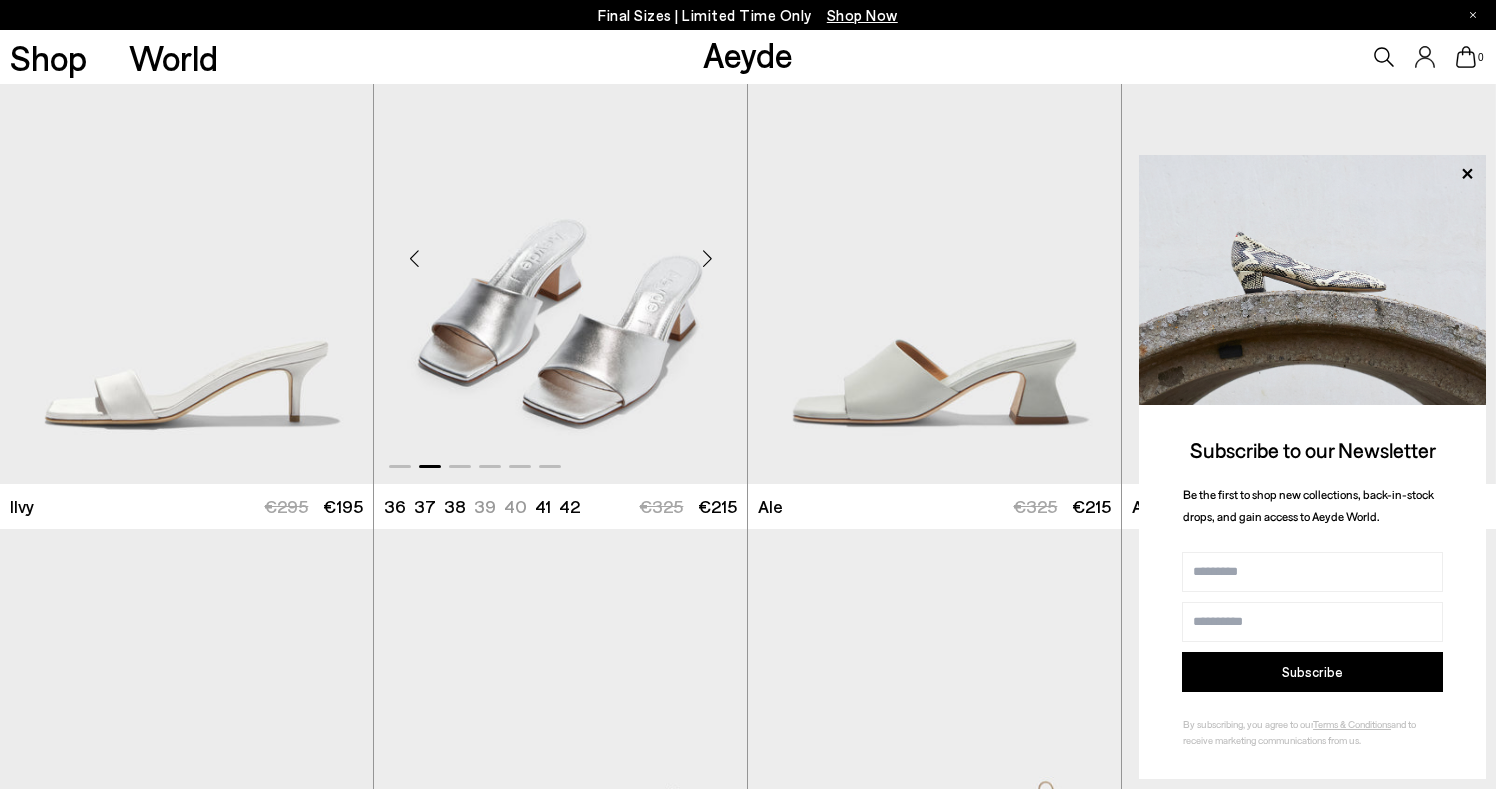 click at bounding box center [707, 258] 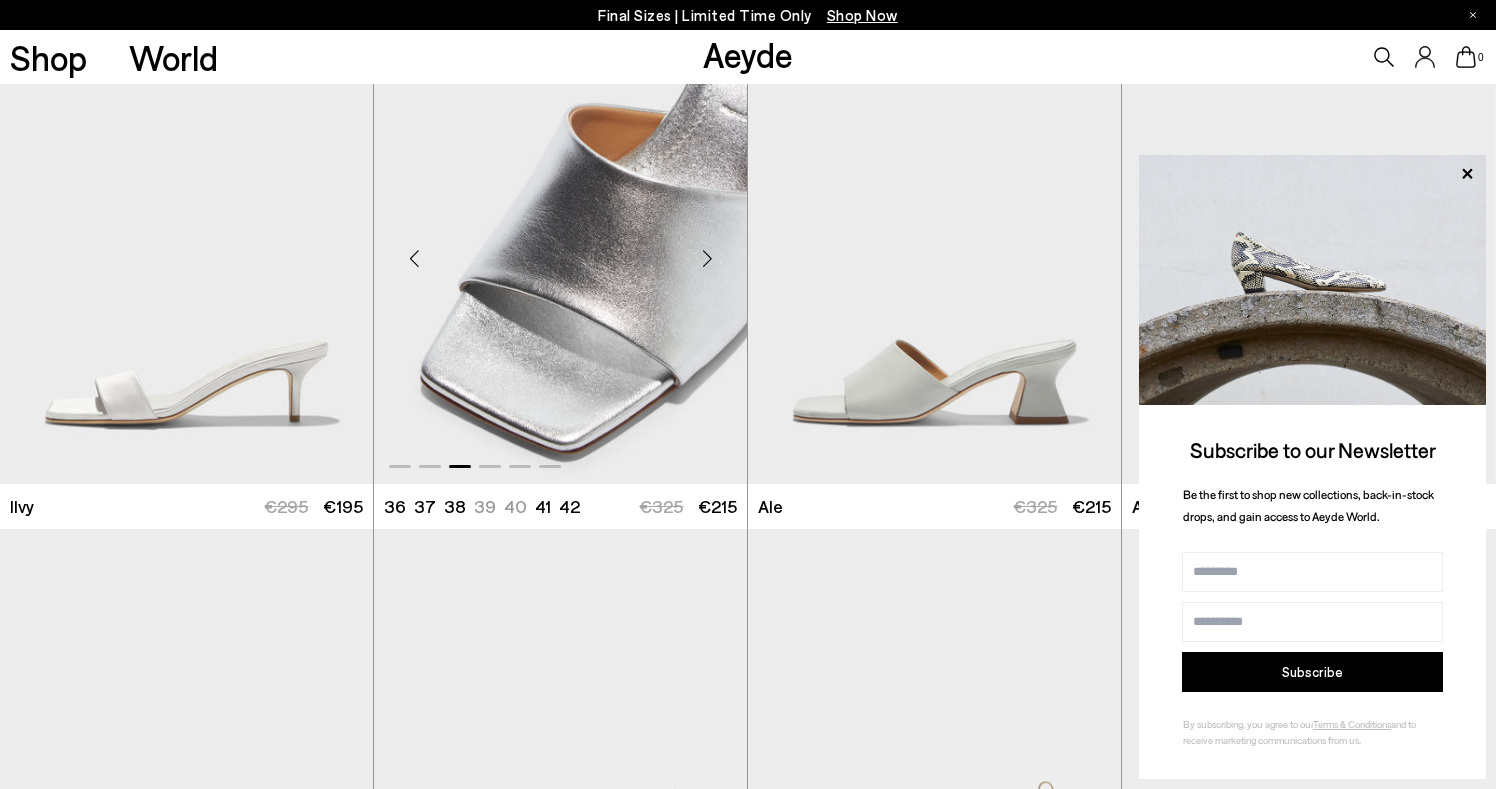 click at bounding box center [707, 258] 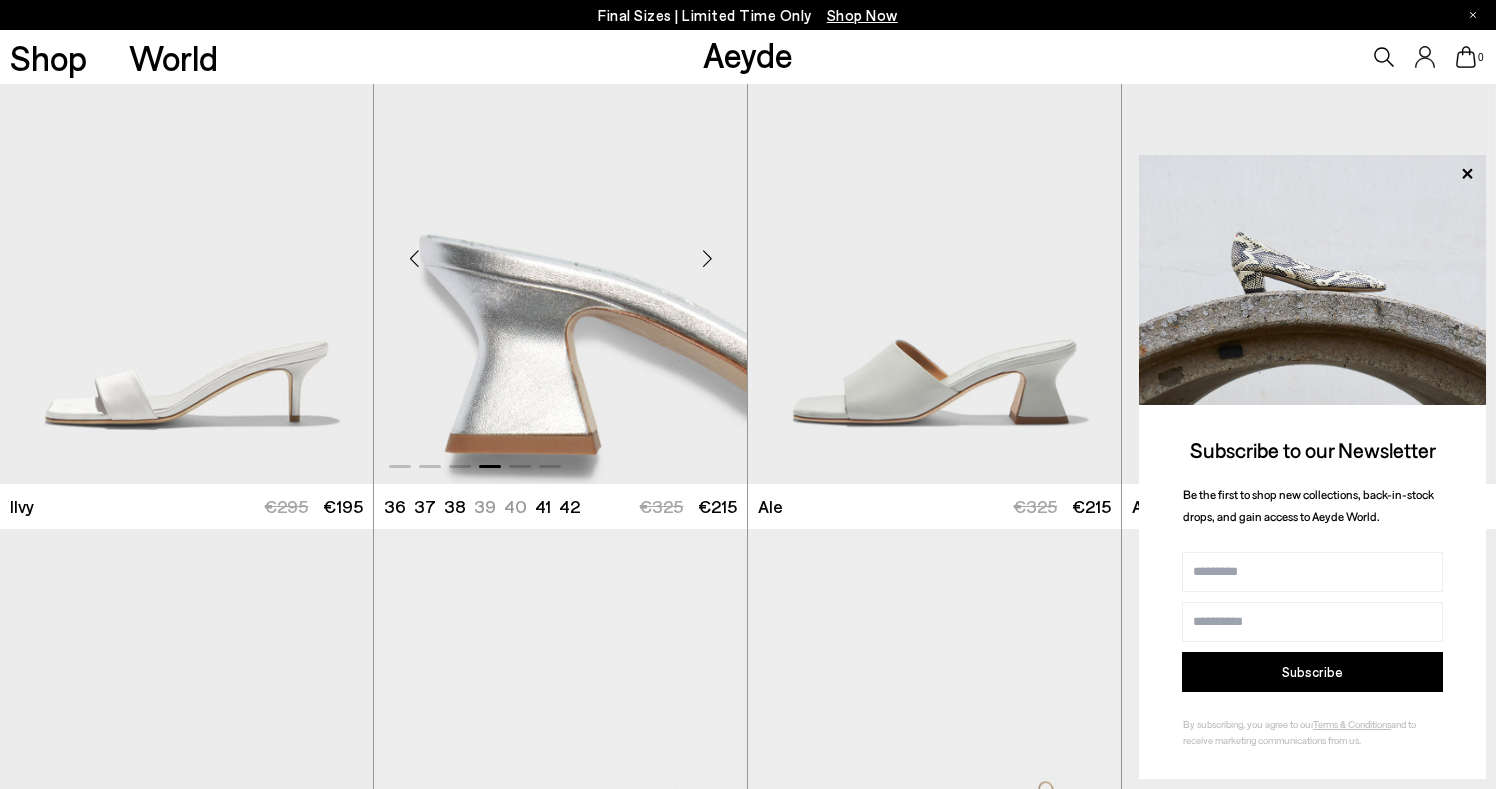 click at bounding box center (707, 258) 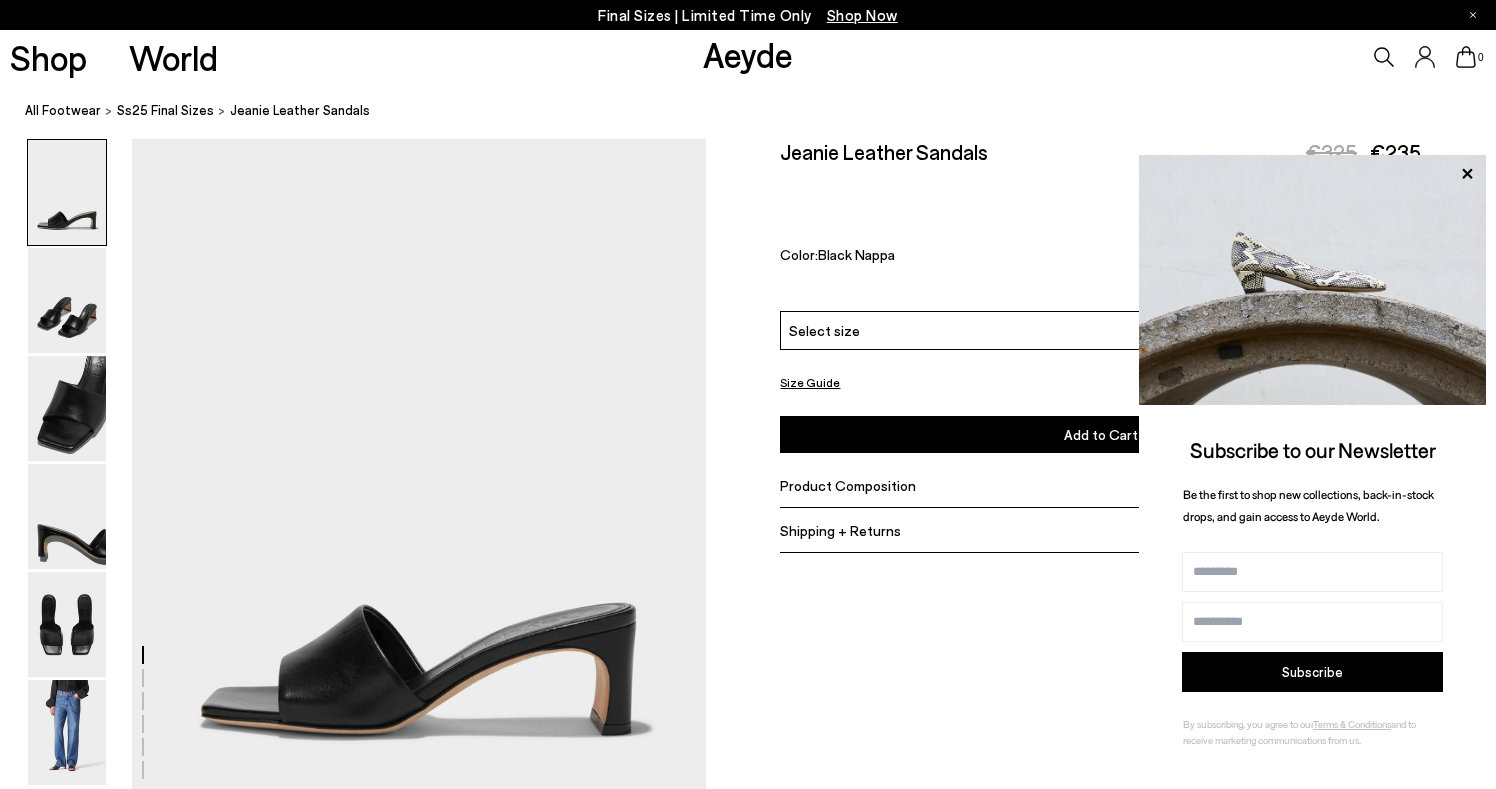 scroll, scrollTop: 0, scrollLeft: 0, axis: both 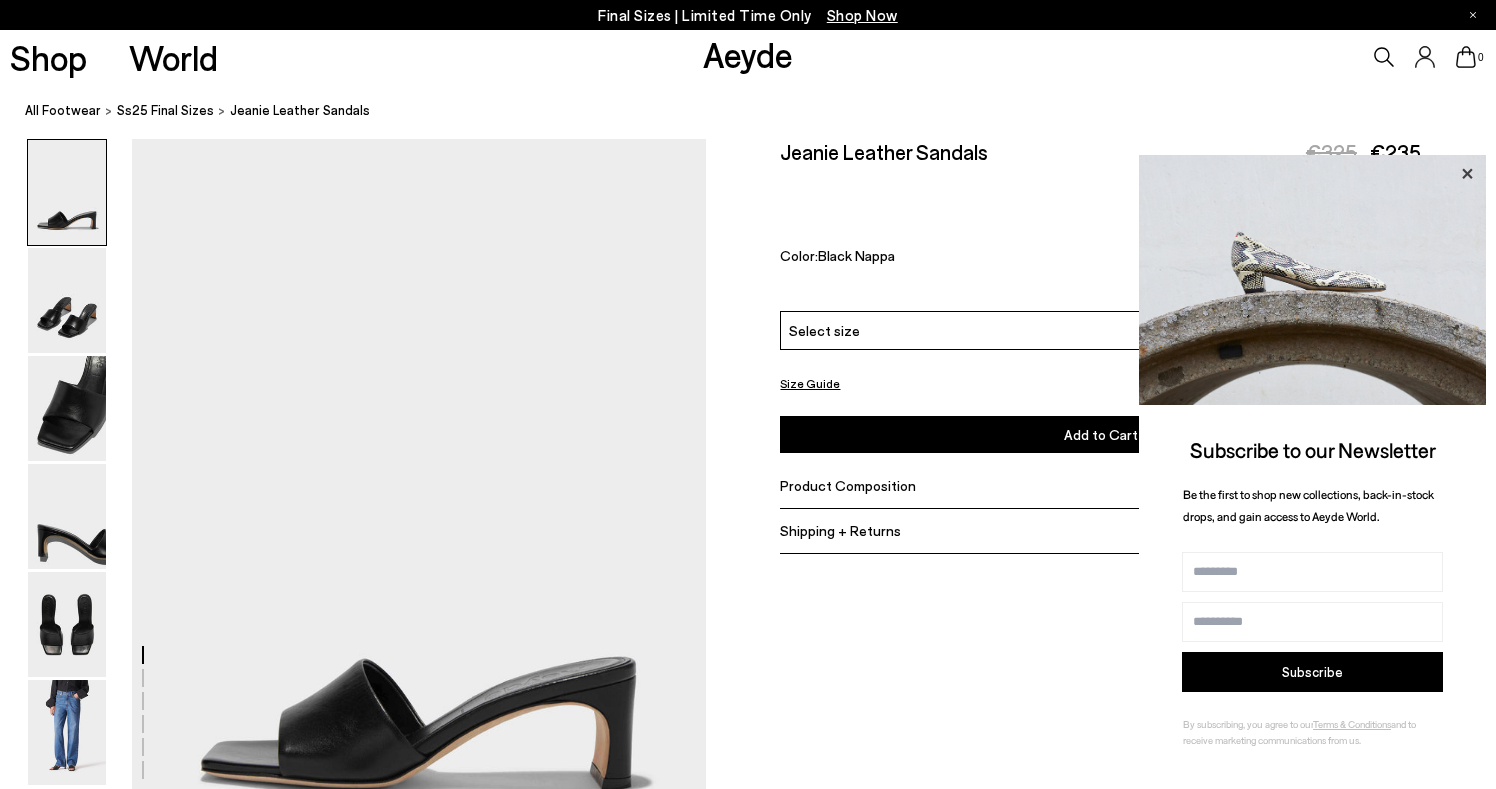 click 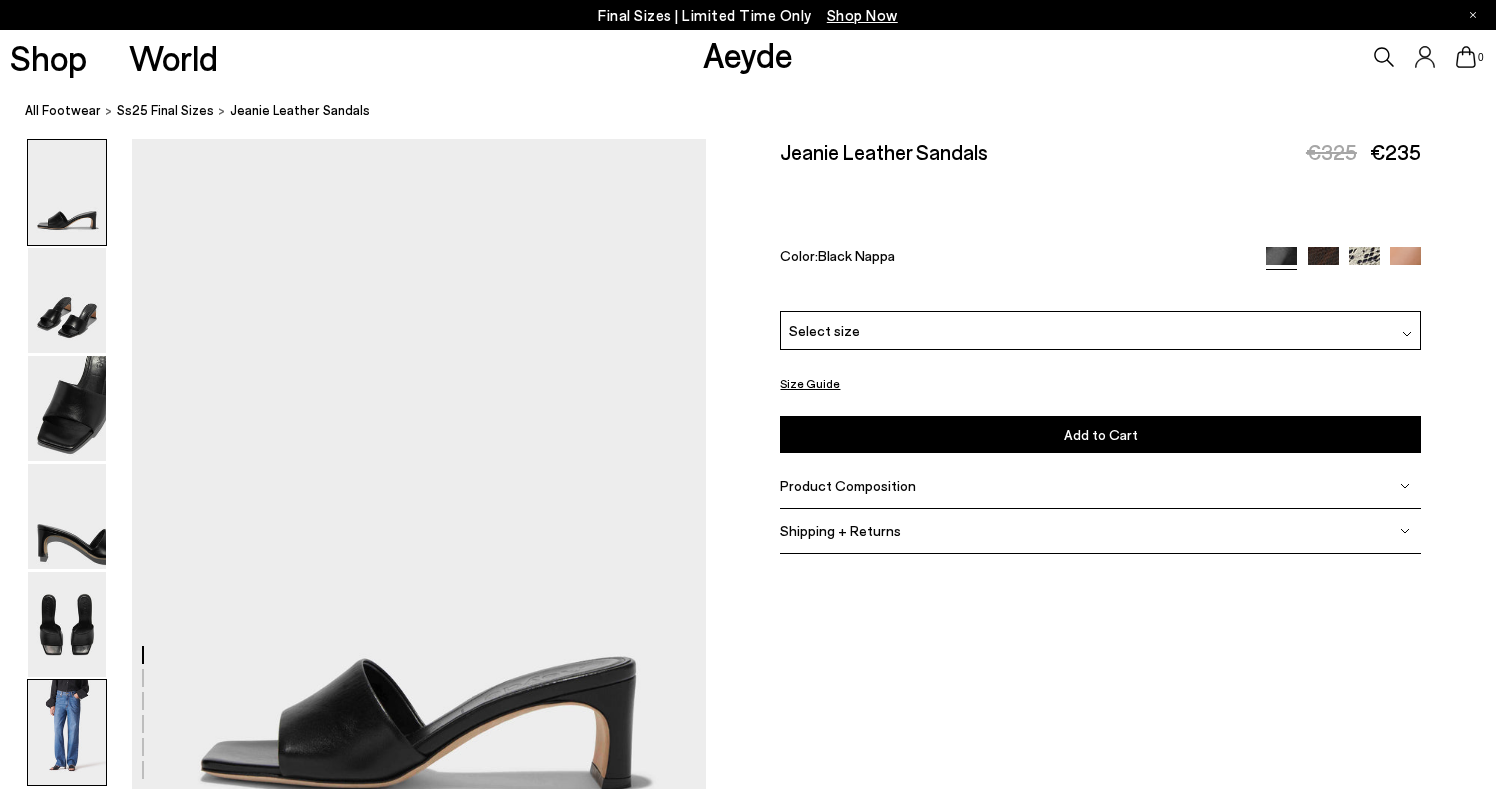 click at bounding box center (67, 732) 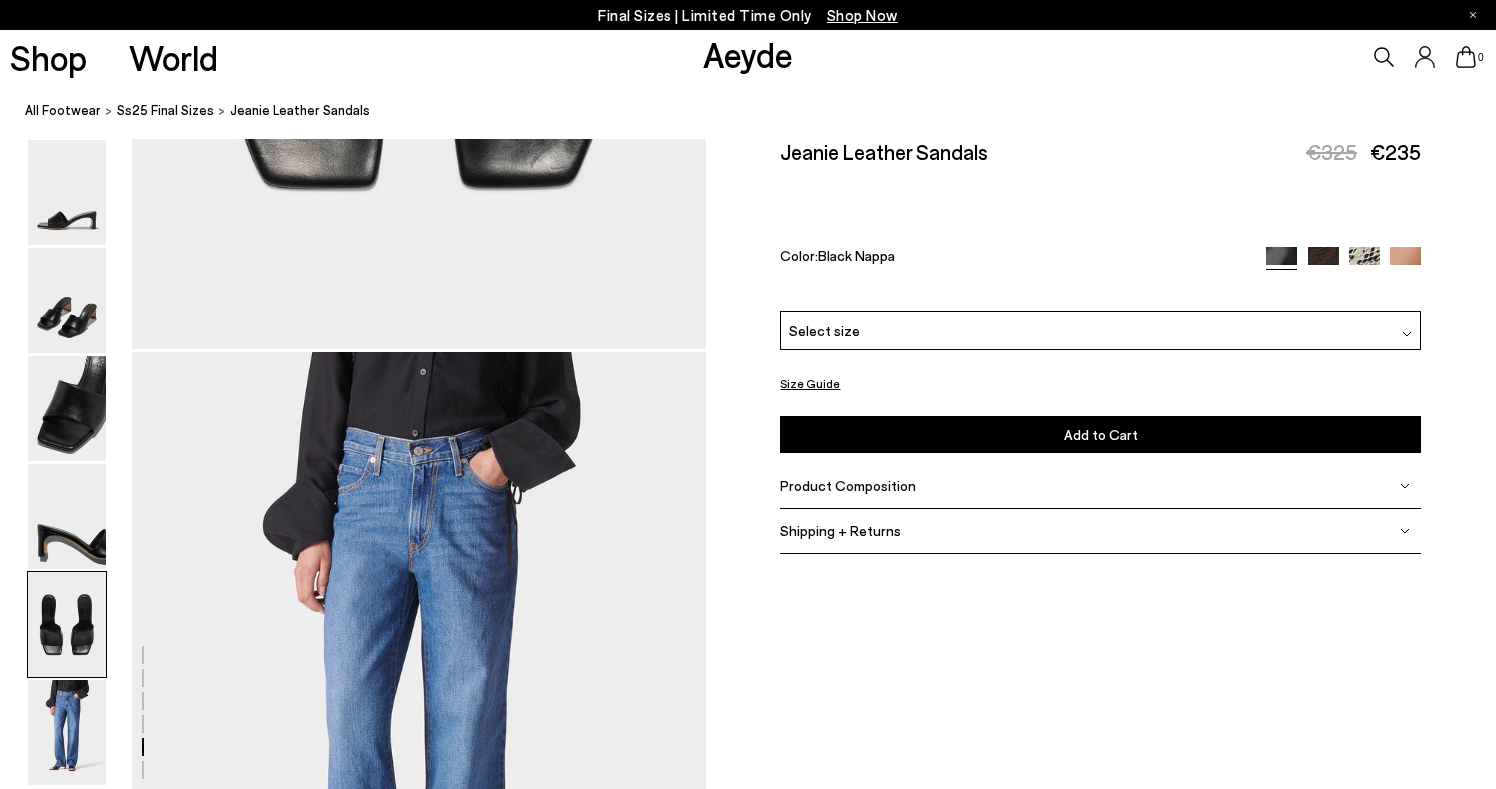 scroll, scrollTop: 3978, scrollLeft: 0, axis: vertical 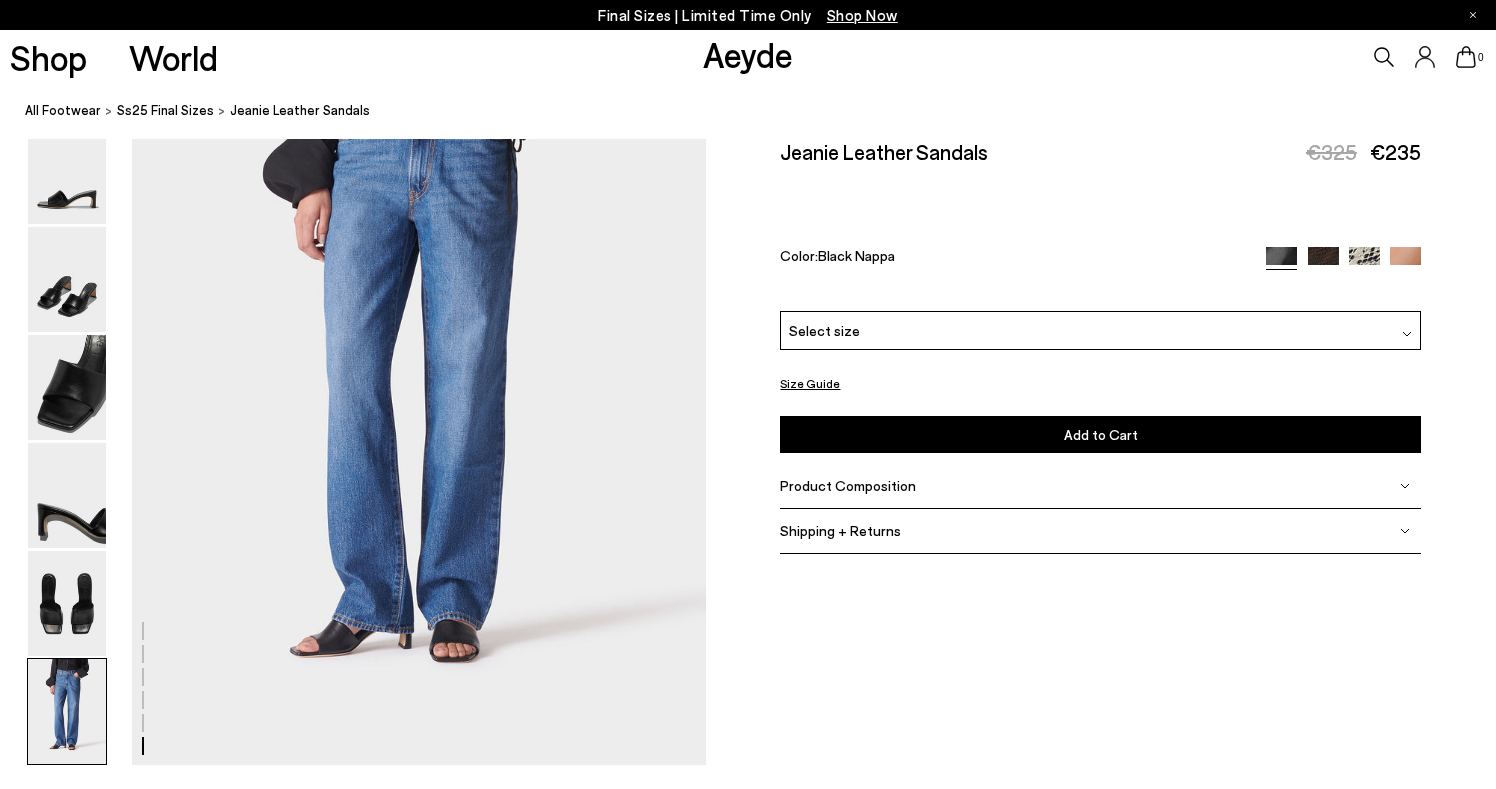 click at bounding box center [353, -1537] 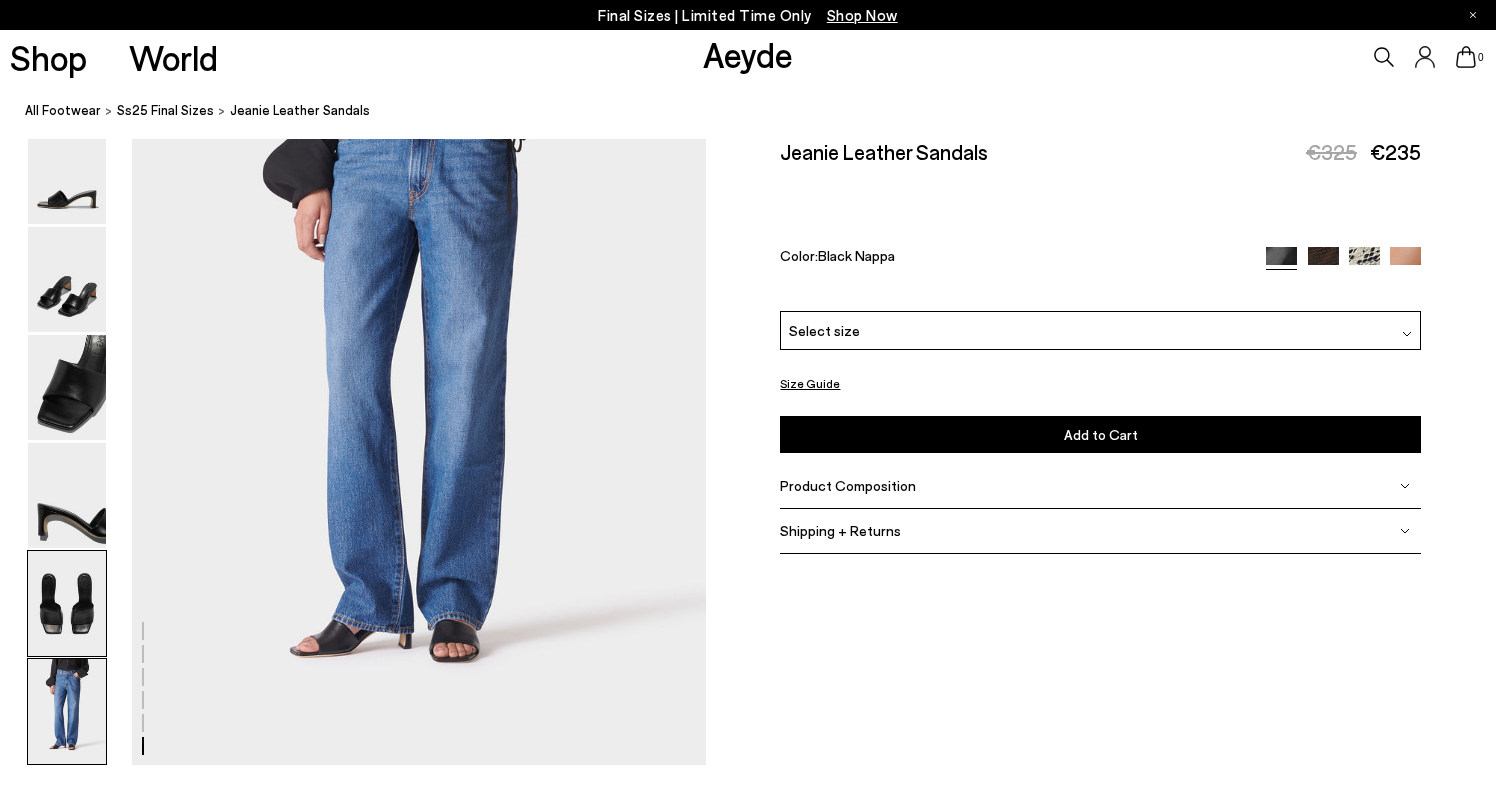 click at bounding box center [67, 603] 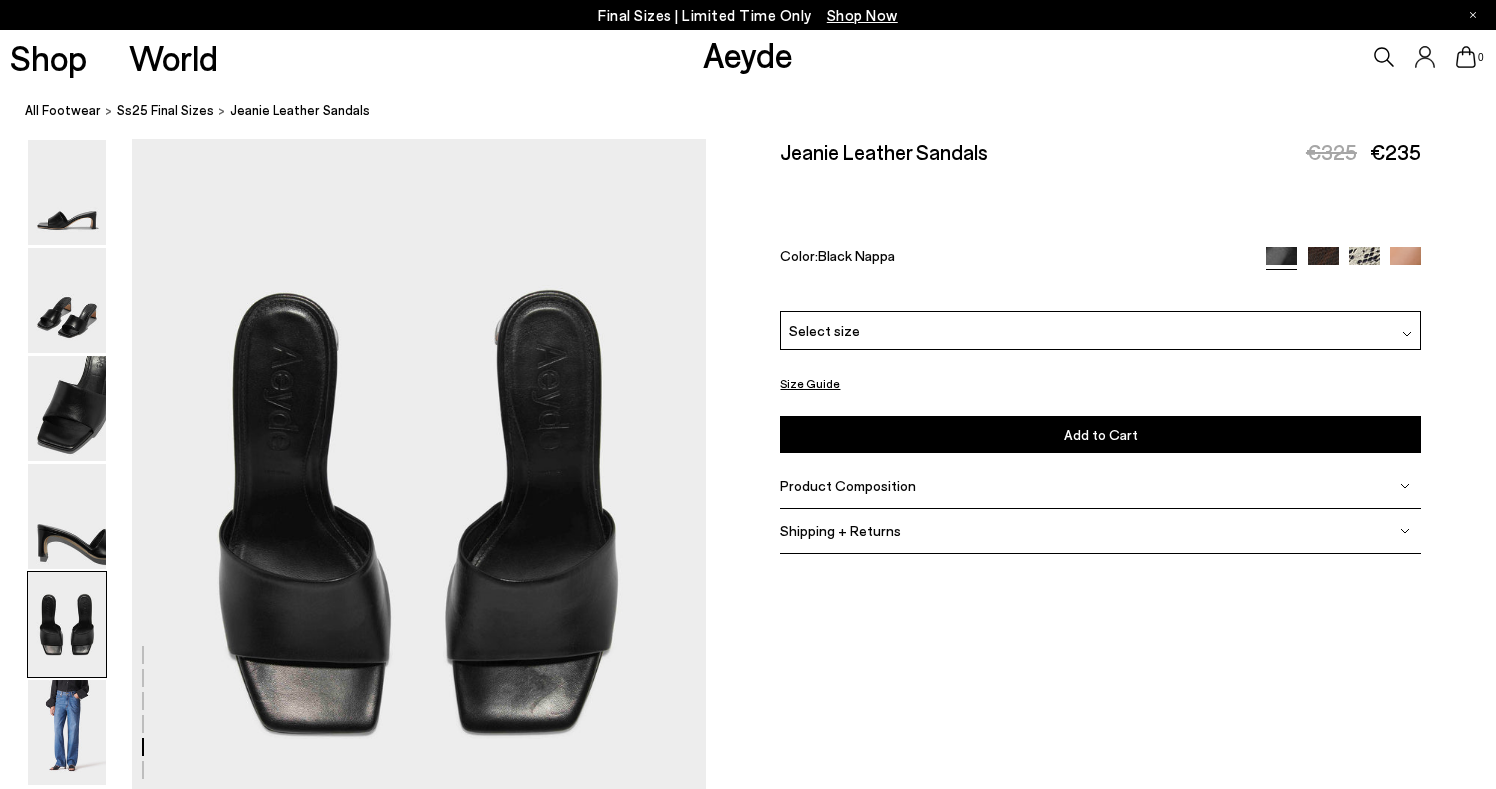 scroll, scrollTop: 3073, scrollLeft: 0, axis: vertical 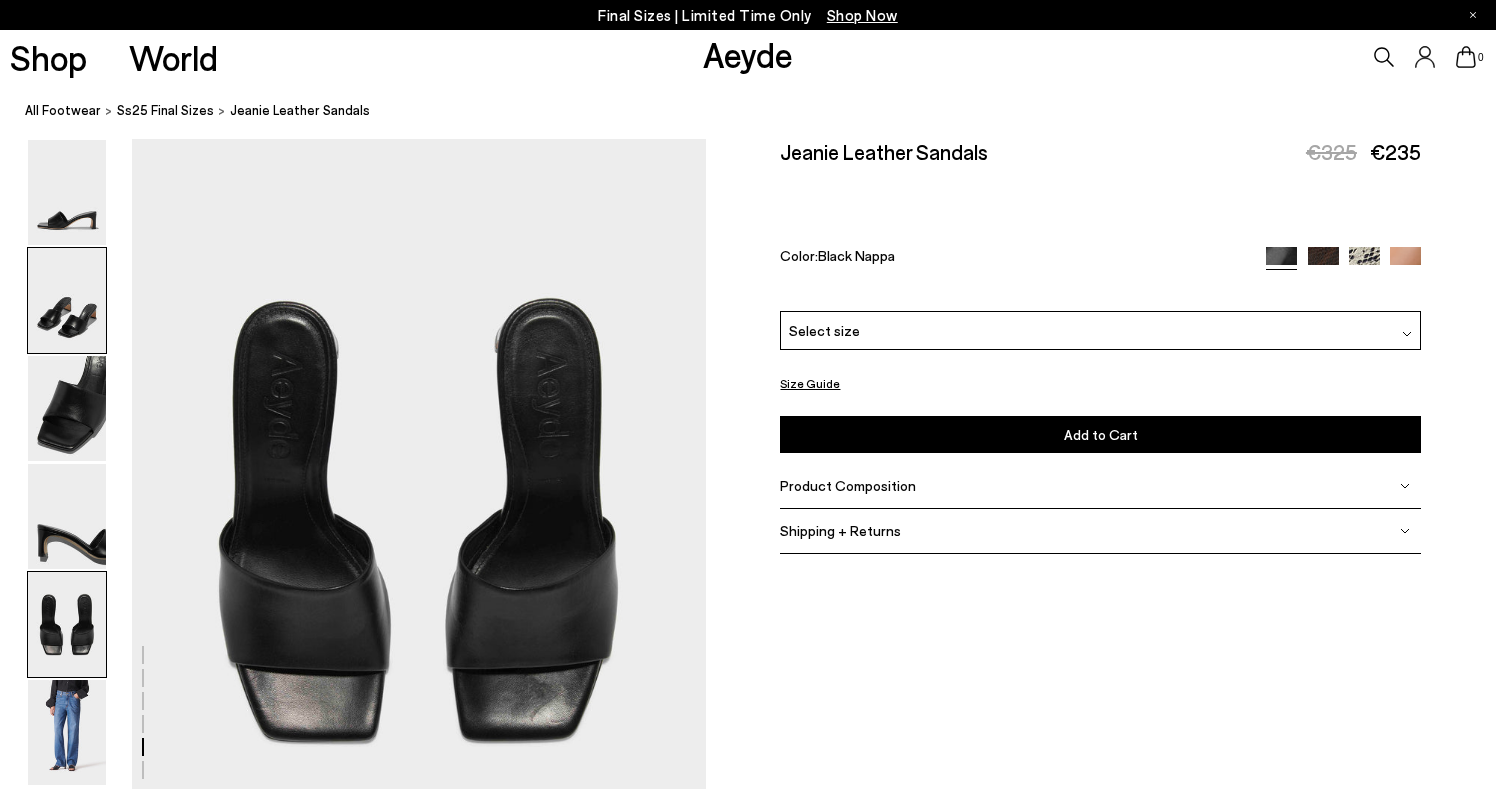 click at bounding box center (67, 300) 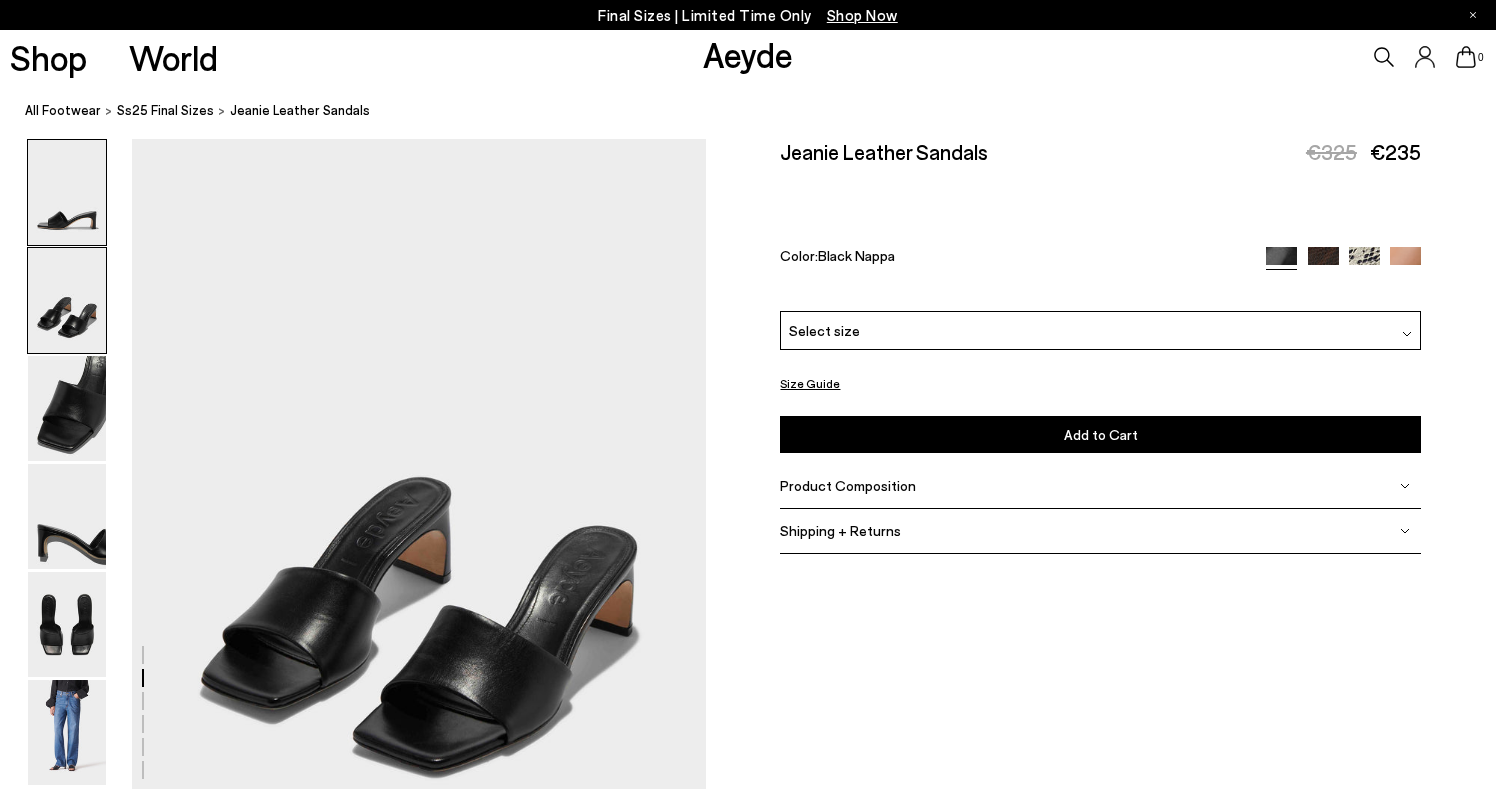 scroll, scrollTop: 770, scrollLeft: 0, axis: vertical 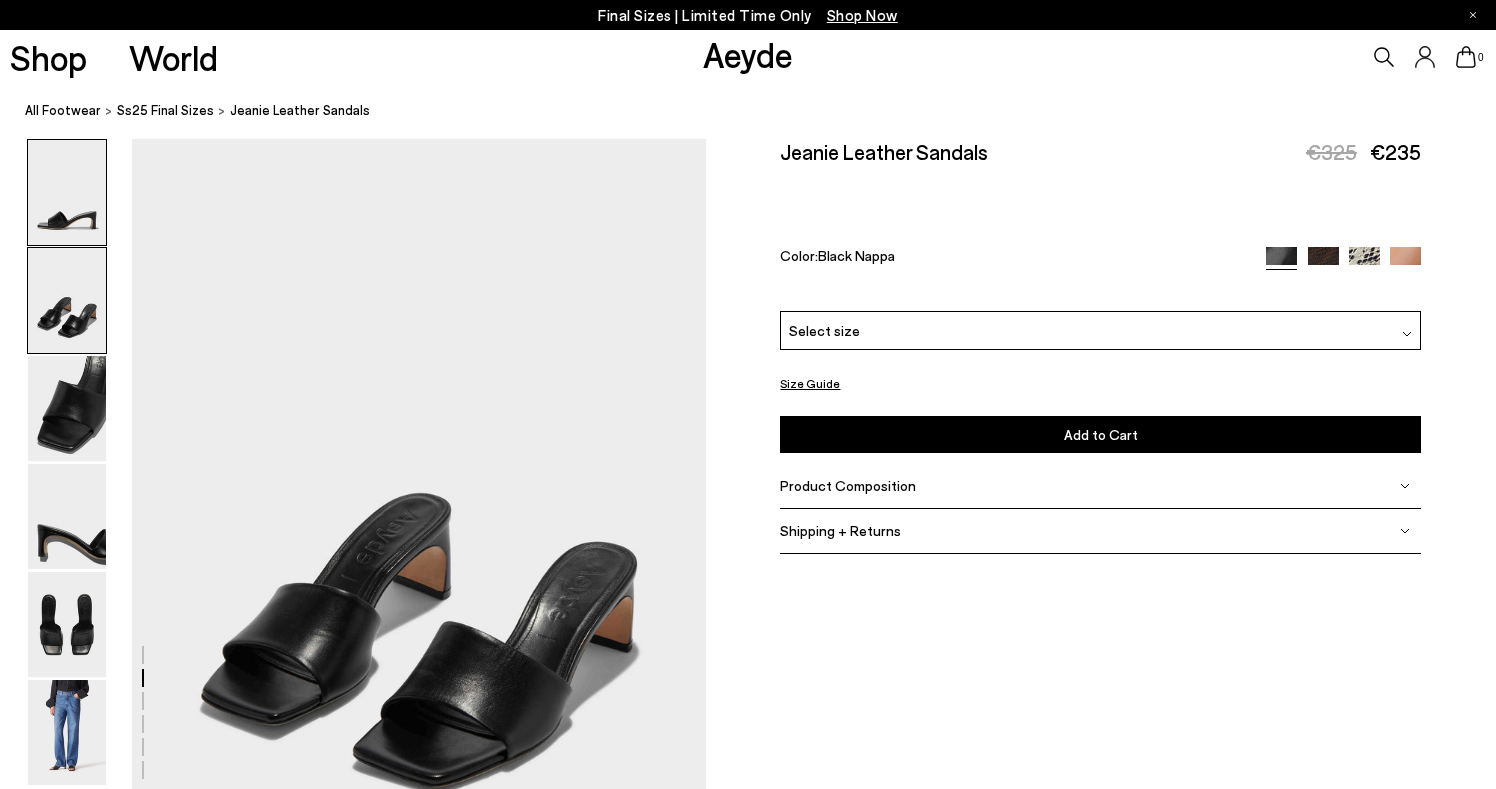 click at bounding box center (67, 192) 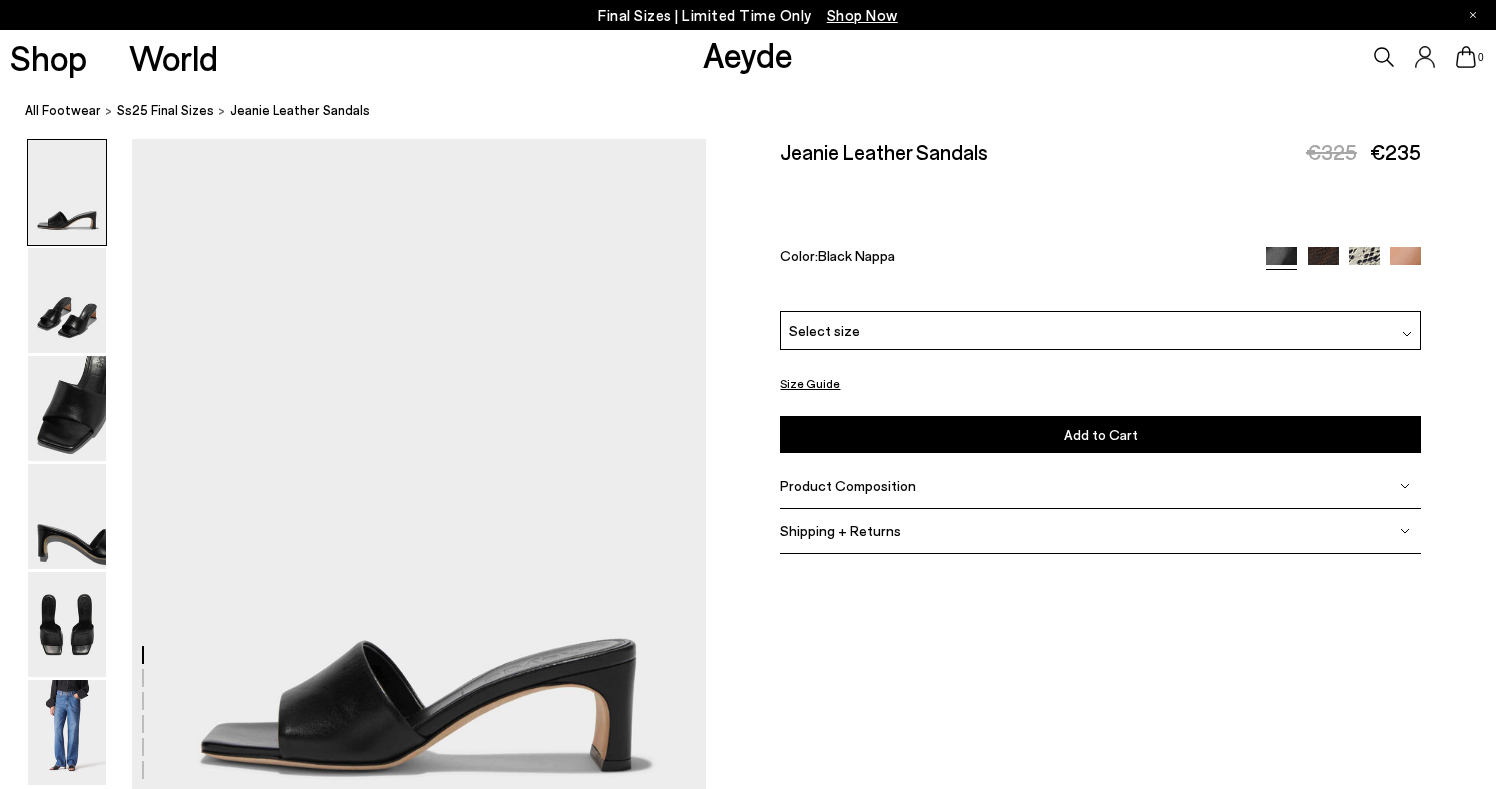 scroll, scrollTop: 0, scrollLeft: 0, axis: both 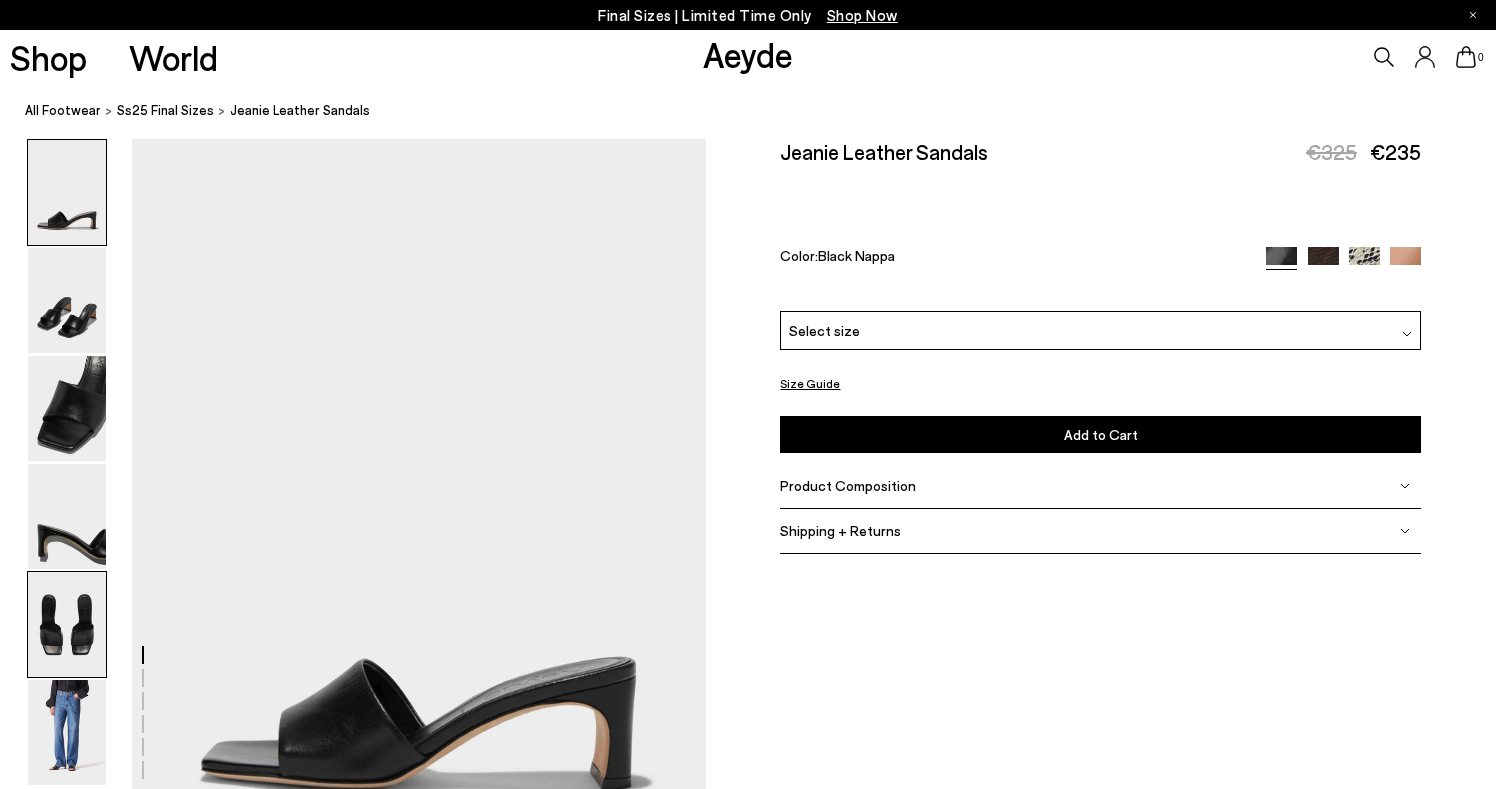 click at bounding box center [67, 624] 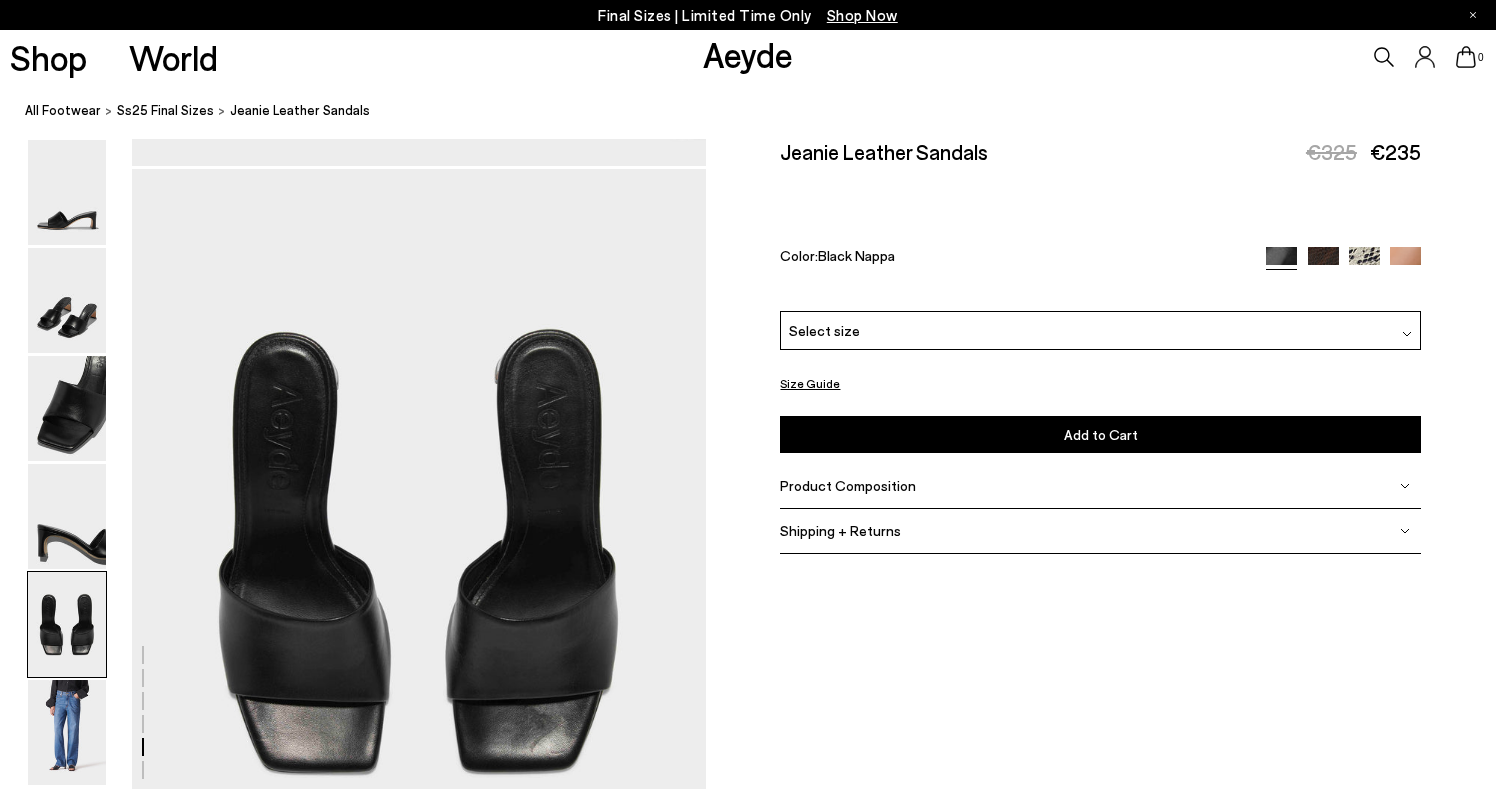 scroll, scrollTop: 3073, scrollLeft: 0, axis: vertical 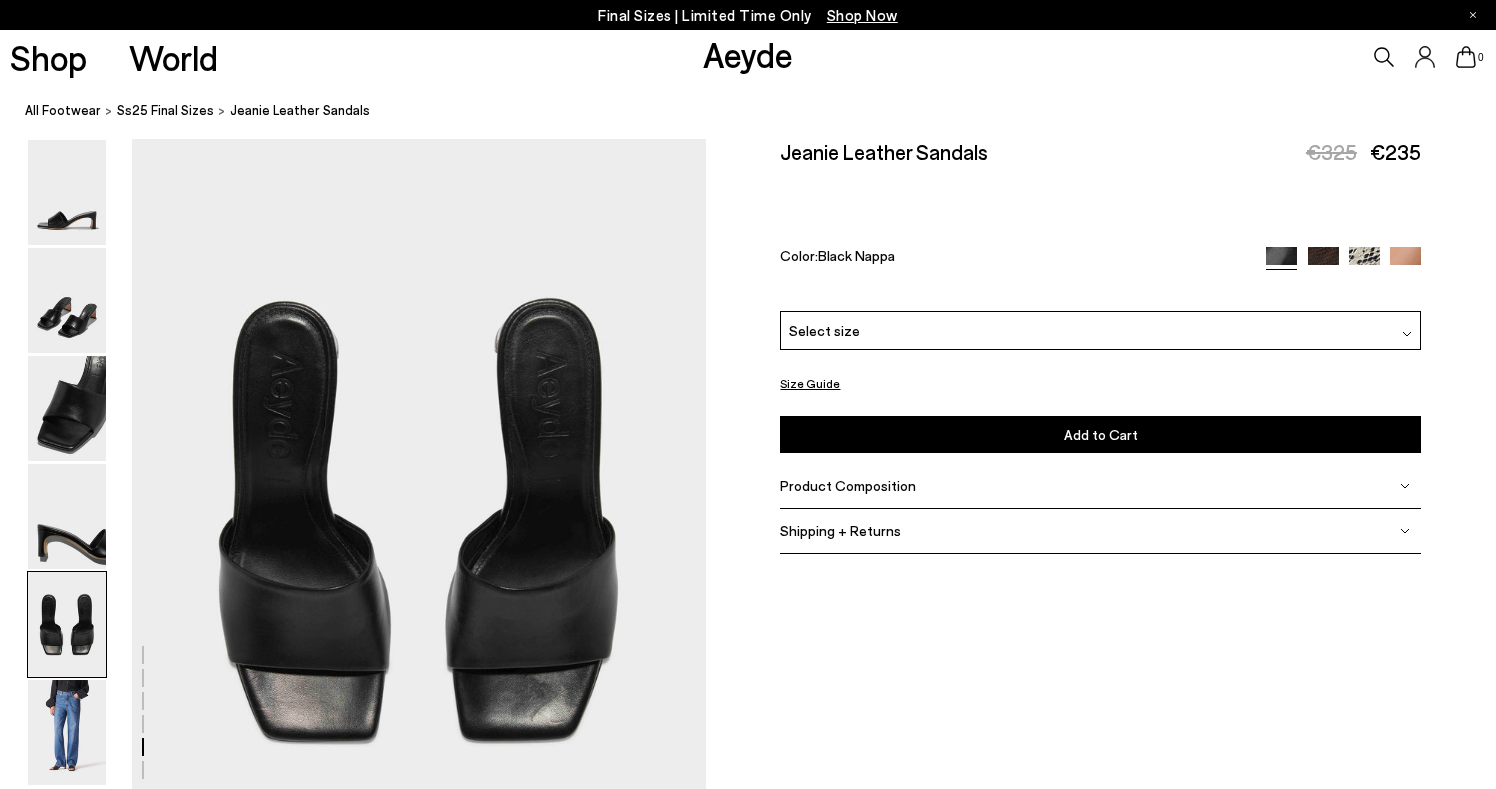 click on "Select size" at bounding box center [1100, 330] 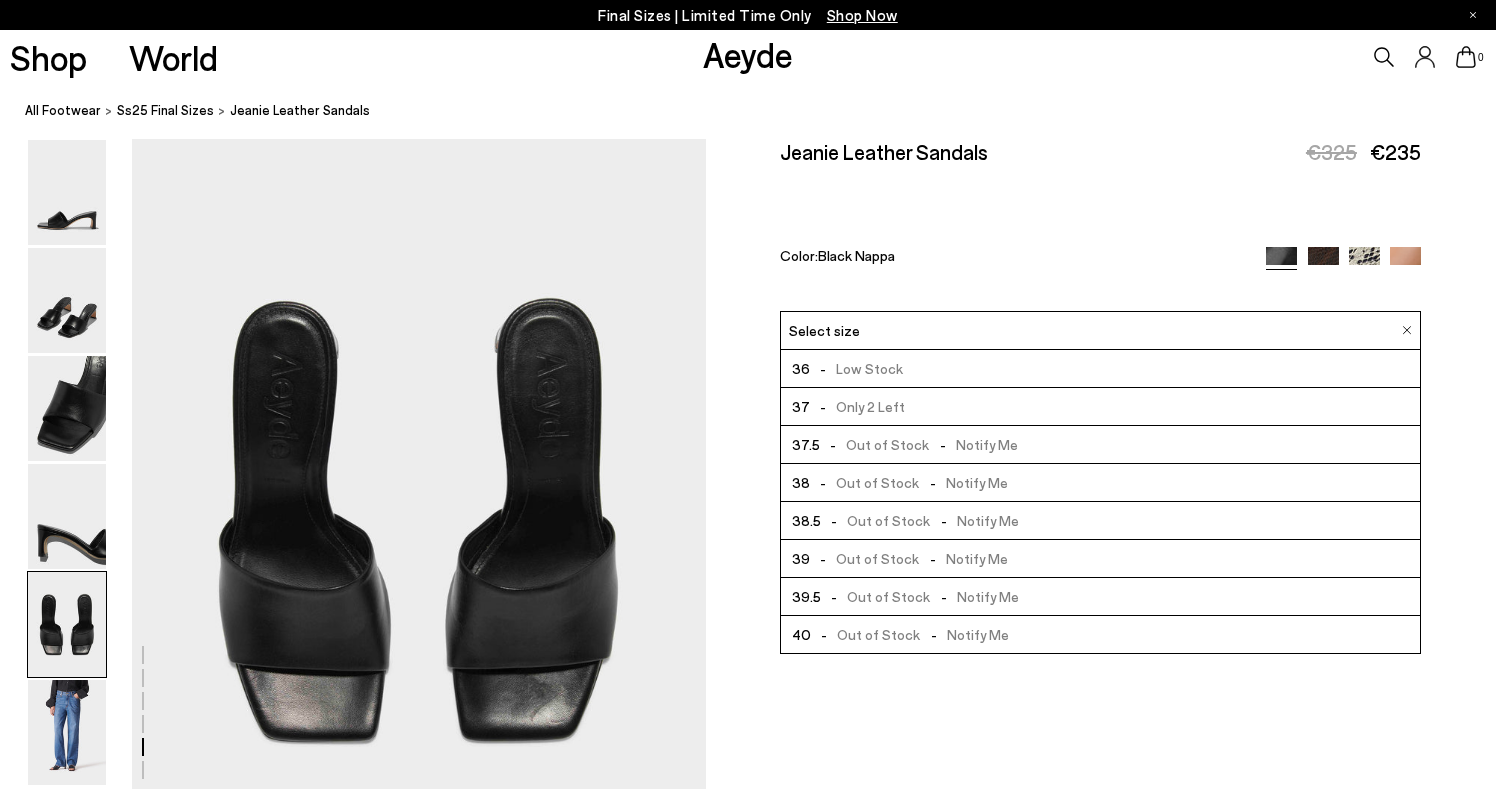 scroll, scrollTop: 114, scrollLeft: 0, axis: vertical 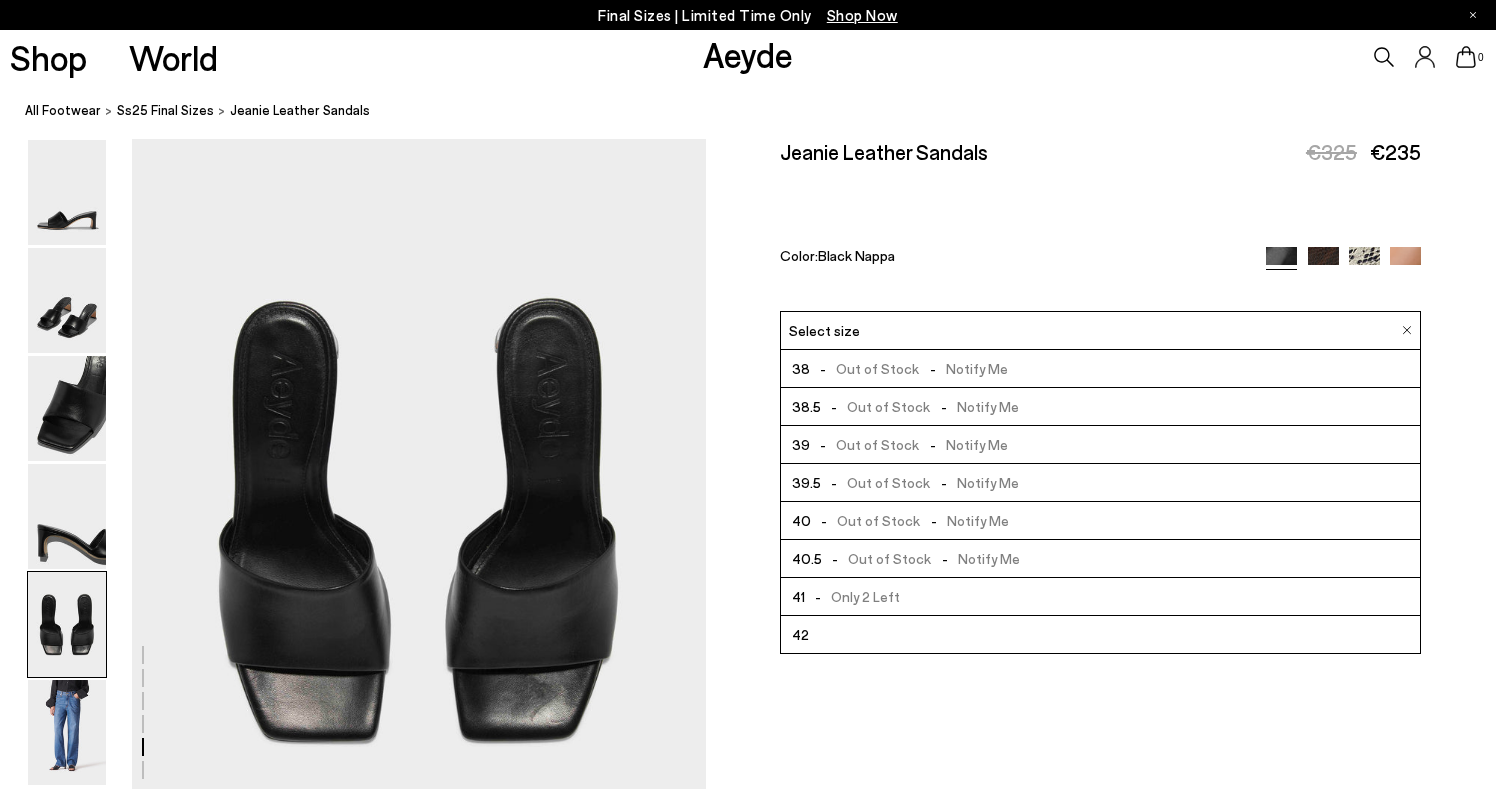 click at bounding box center (748, -632) 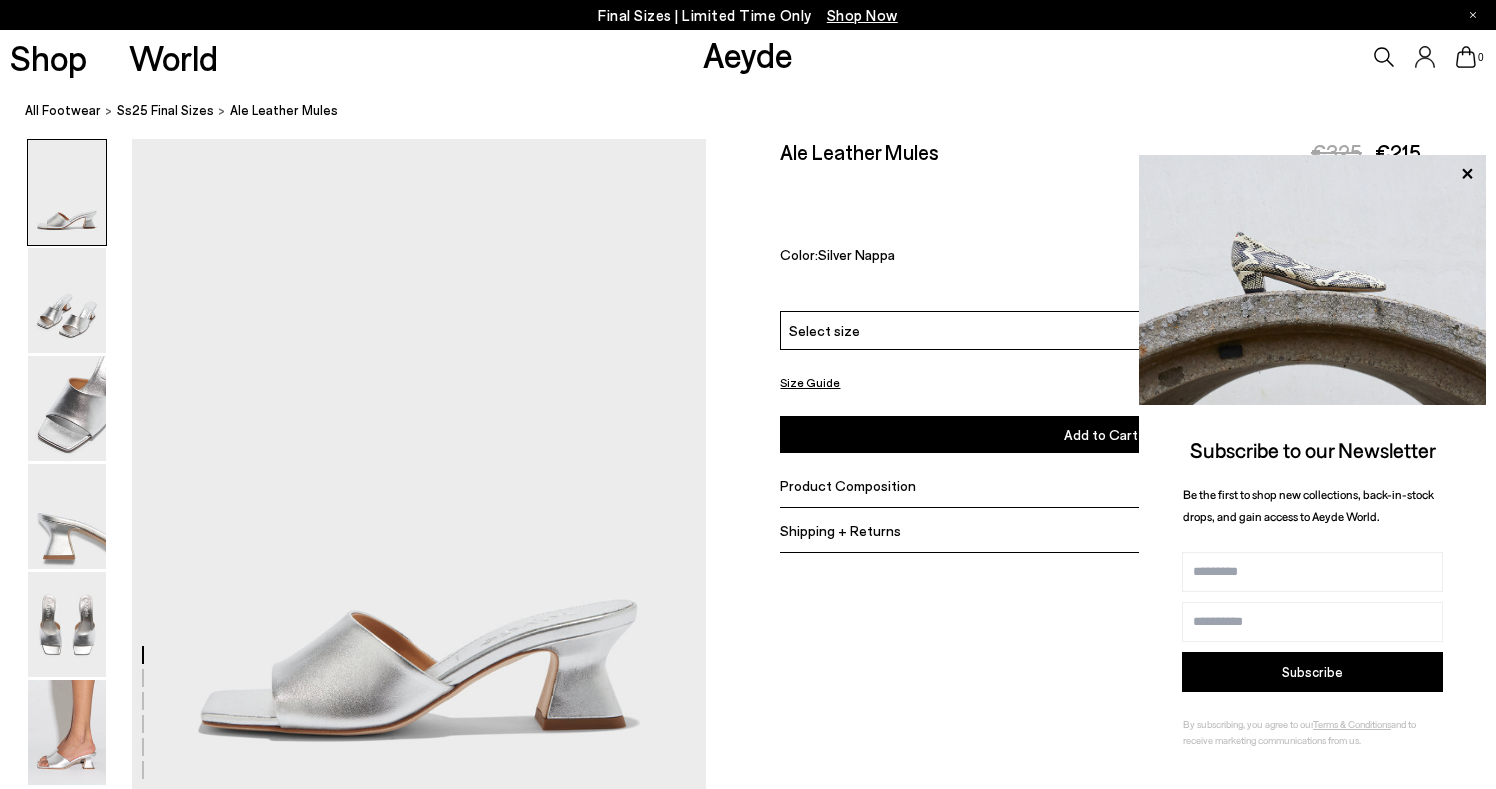 scroll, scrollTop: 0, scrollLeft: 0, axis: both 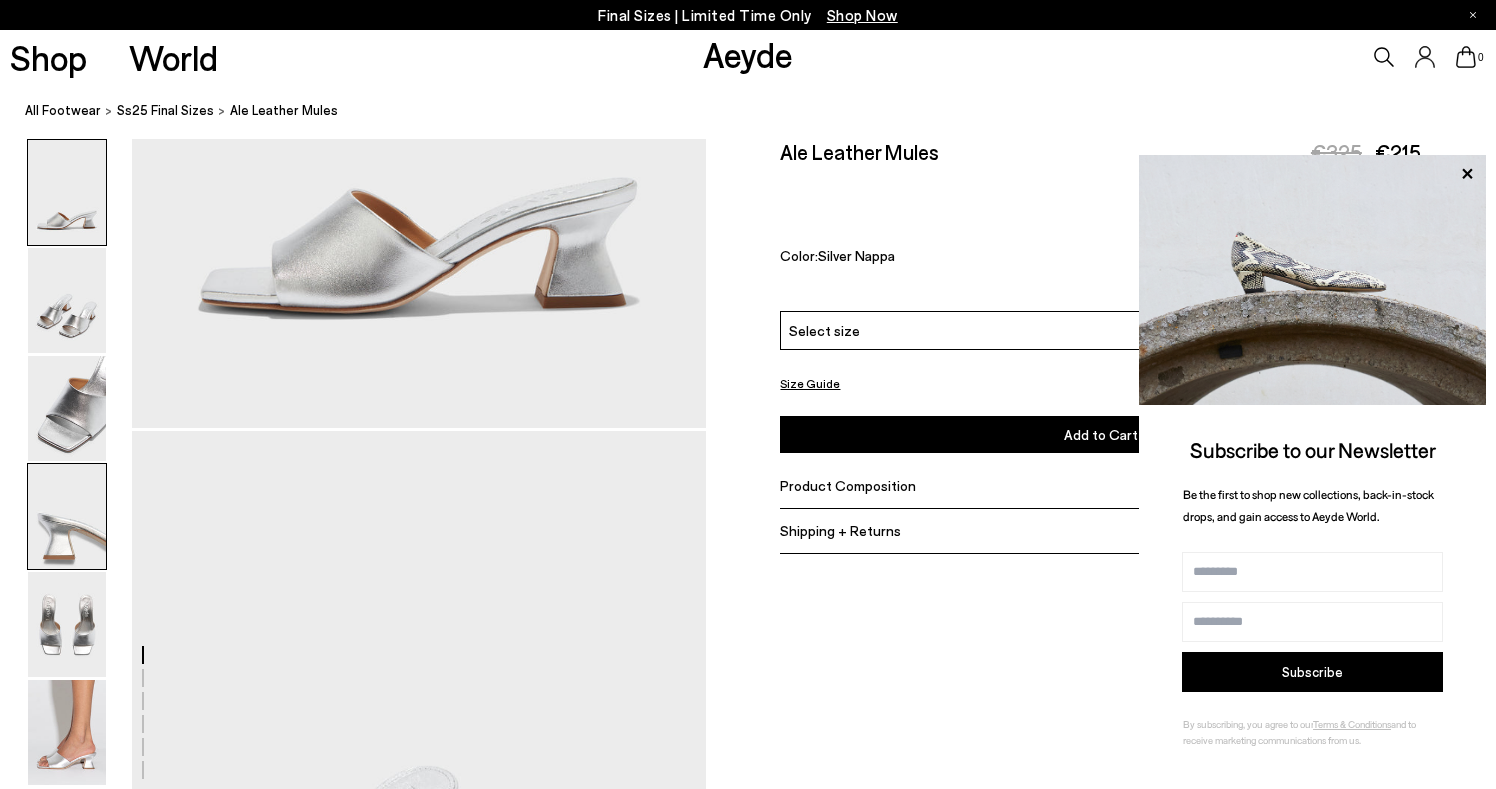 click at bounding box center [67, 516] 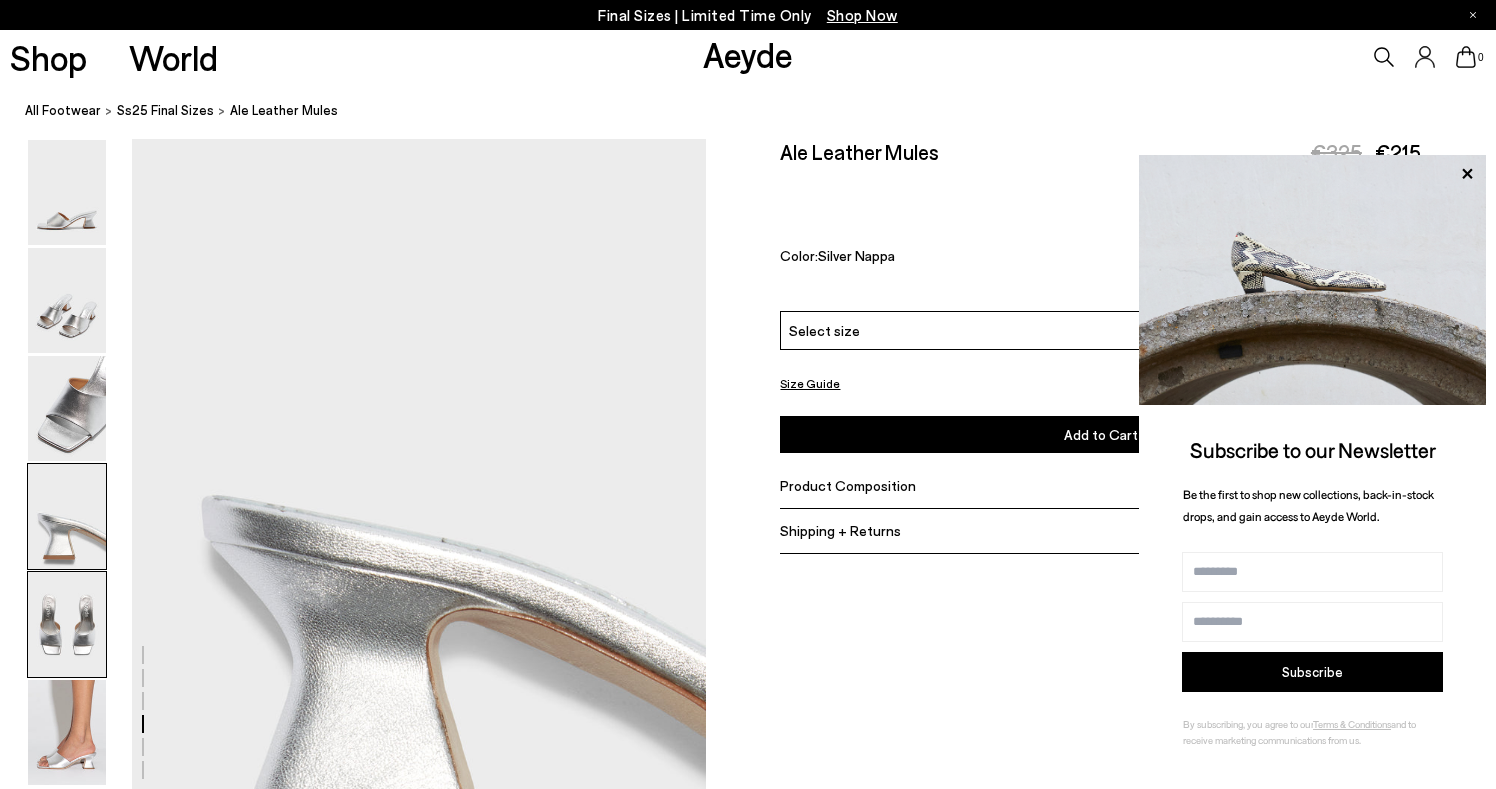 click at bounding box center [67, 624] 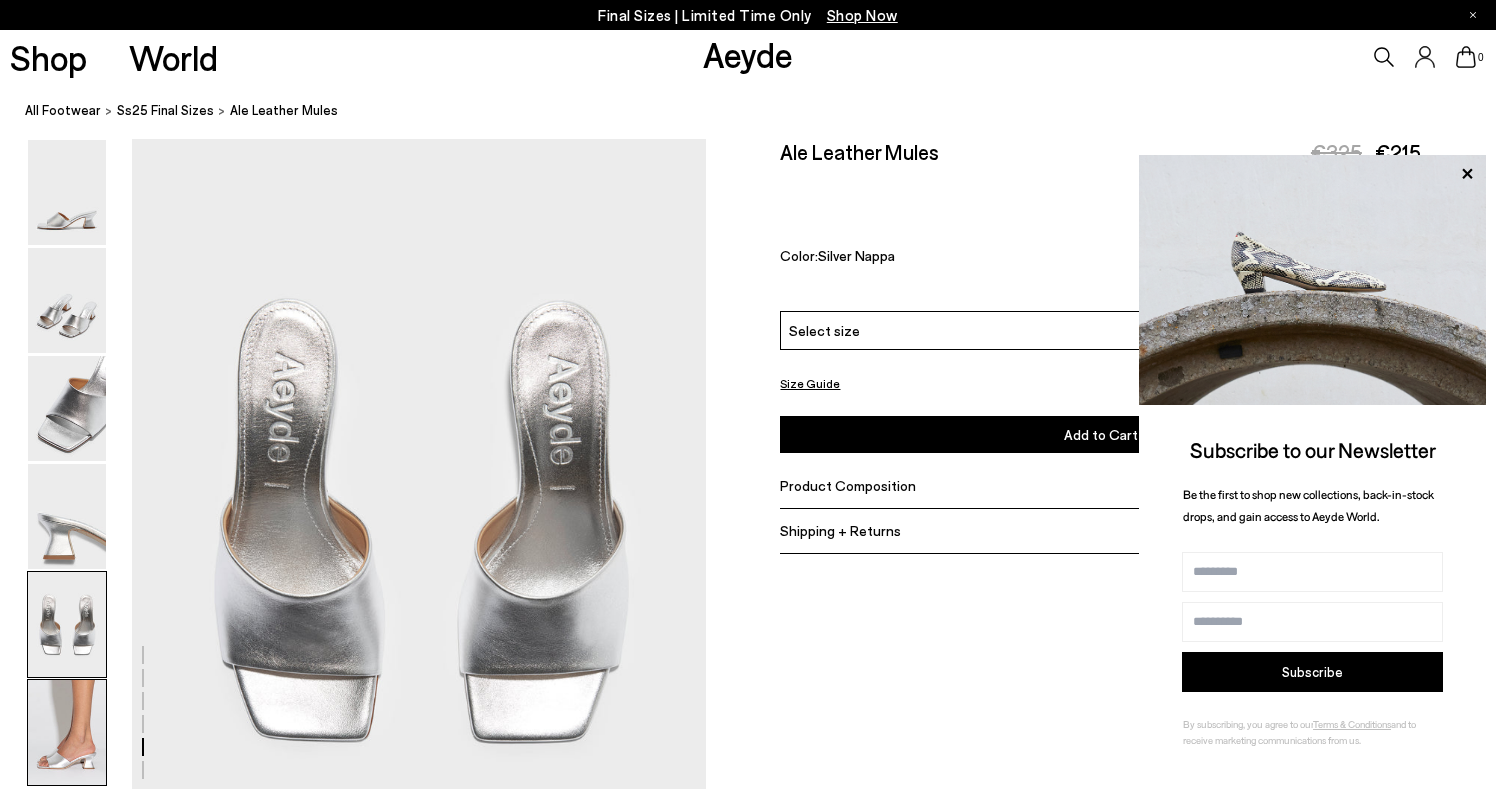 click at bounding box center (67, 732) 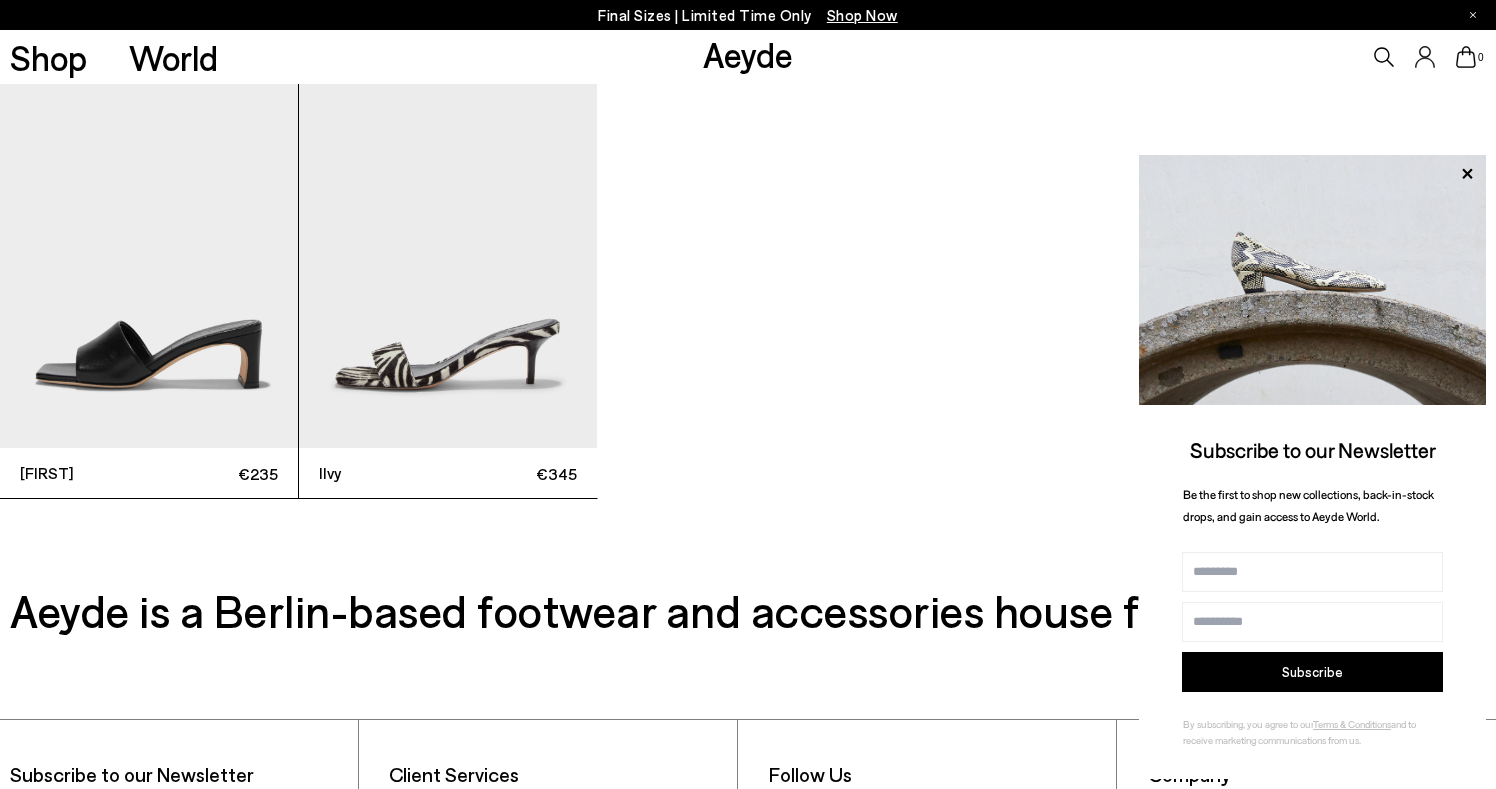 scroll, scrollTop: 5445, scrollLeft: 0, axis: vertical 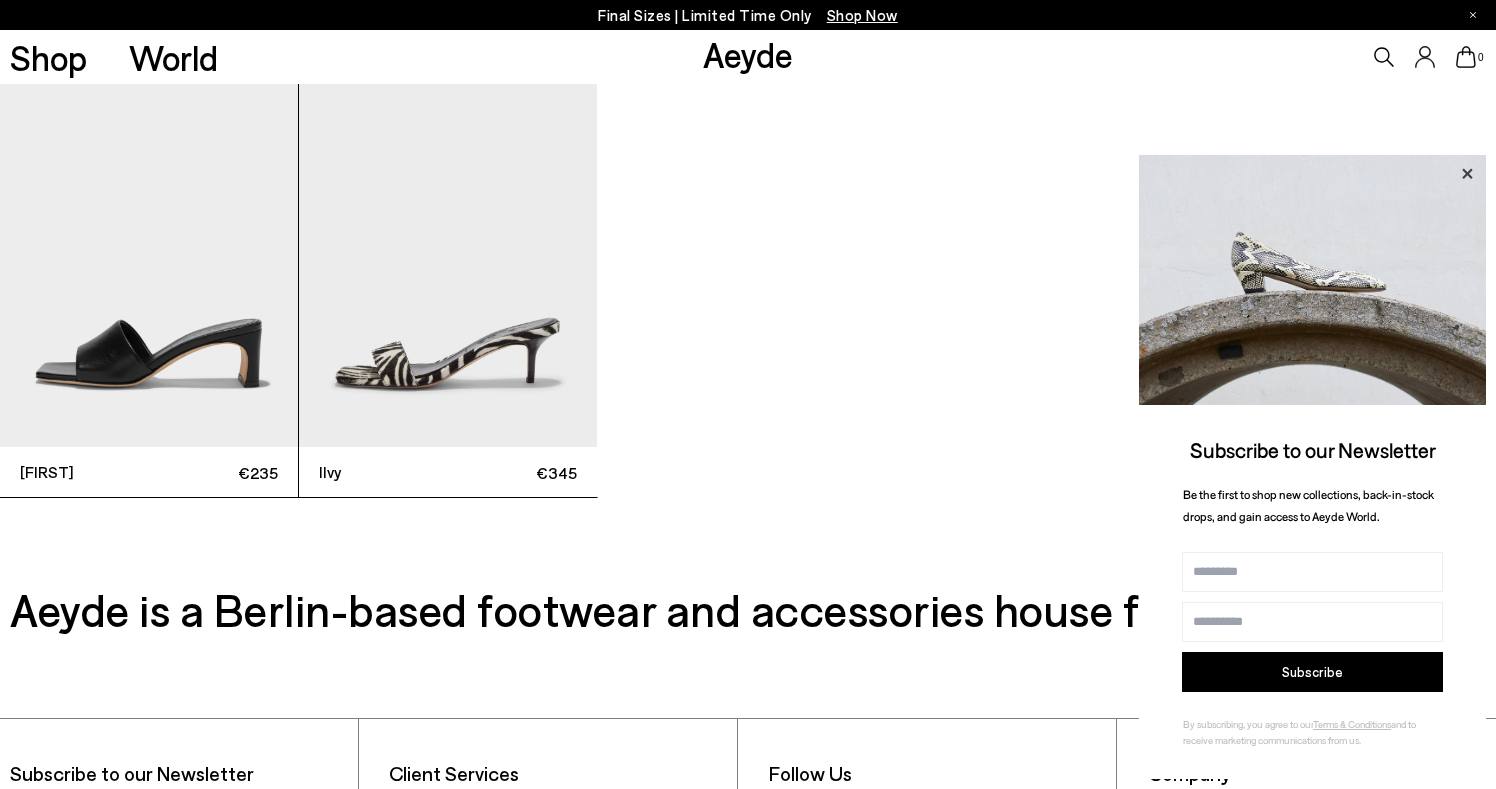 click 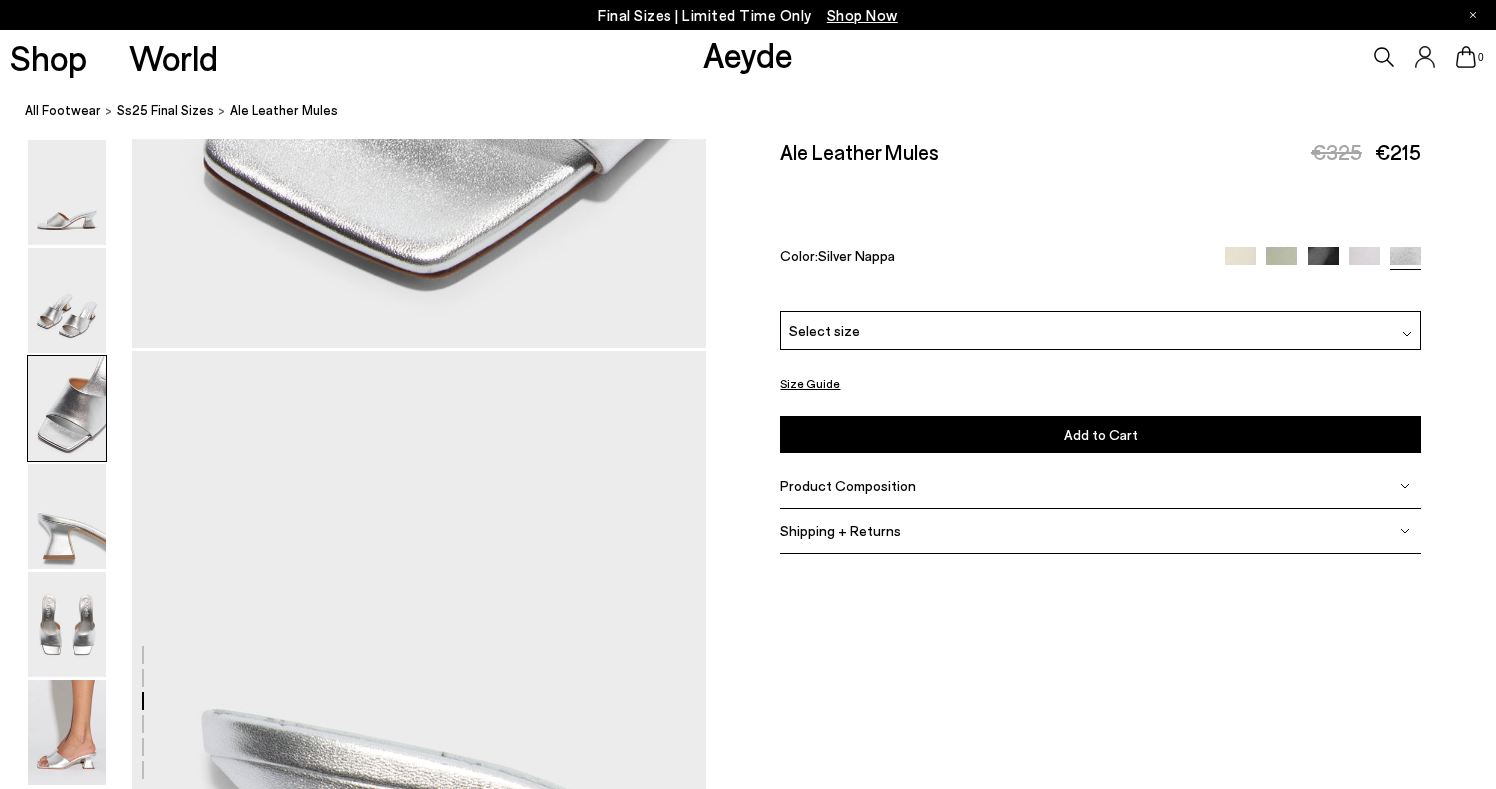 scroll, scrollTop: 2040, scrollLeft: 0, axis: vertical 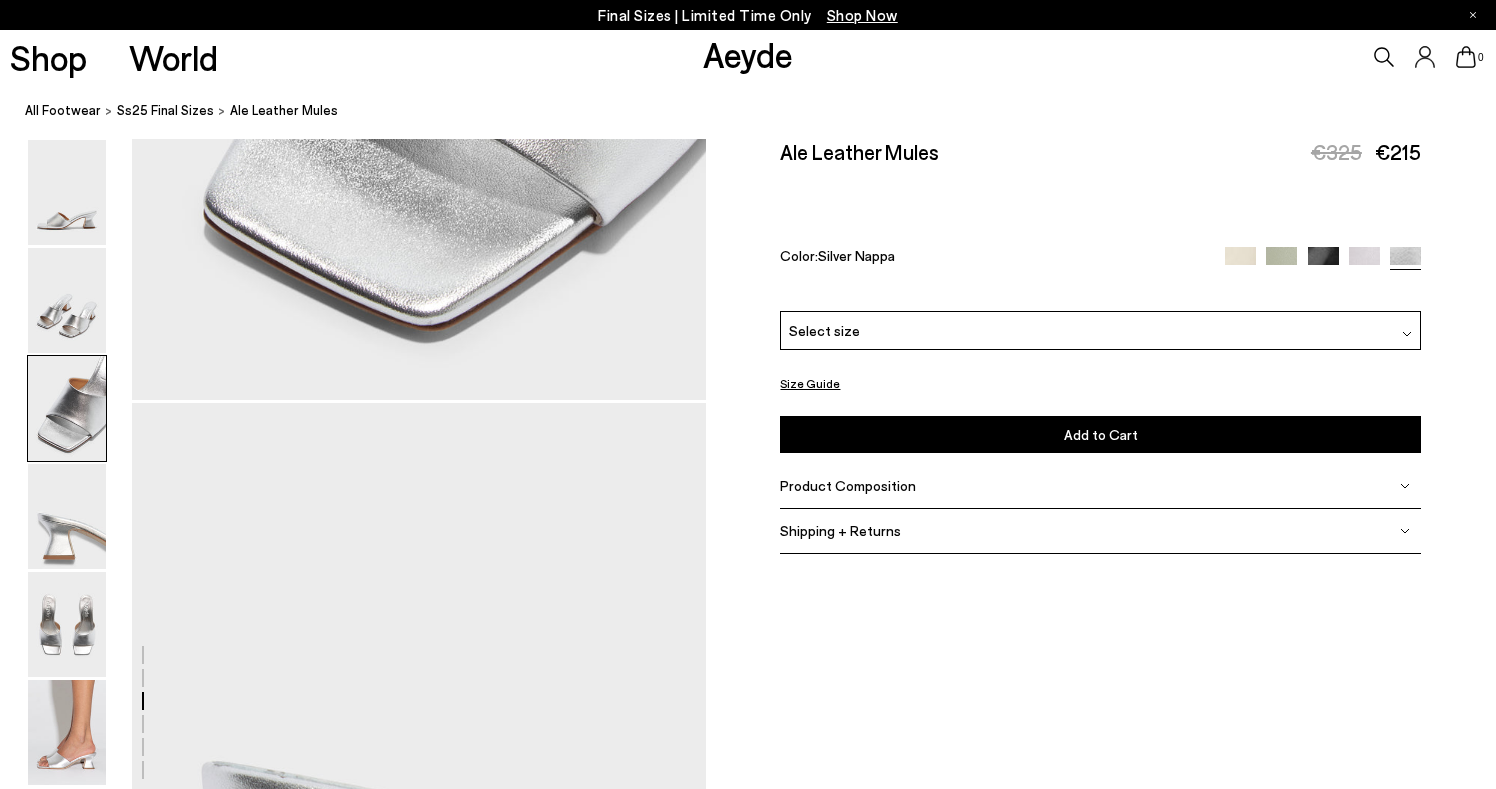 click on "Select size" at bounding box center [1100, 330] 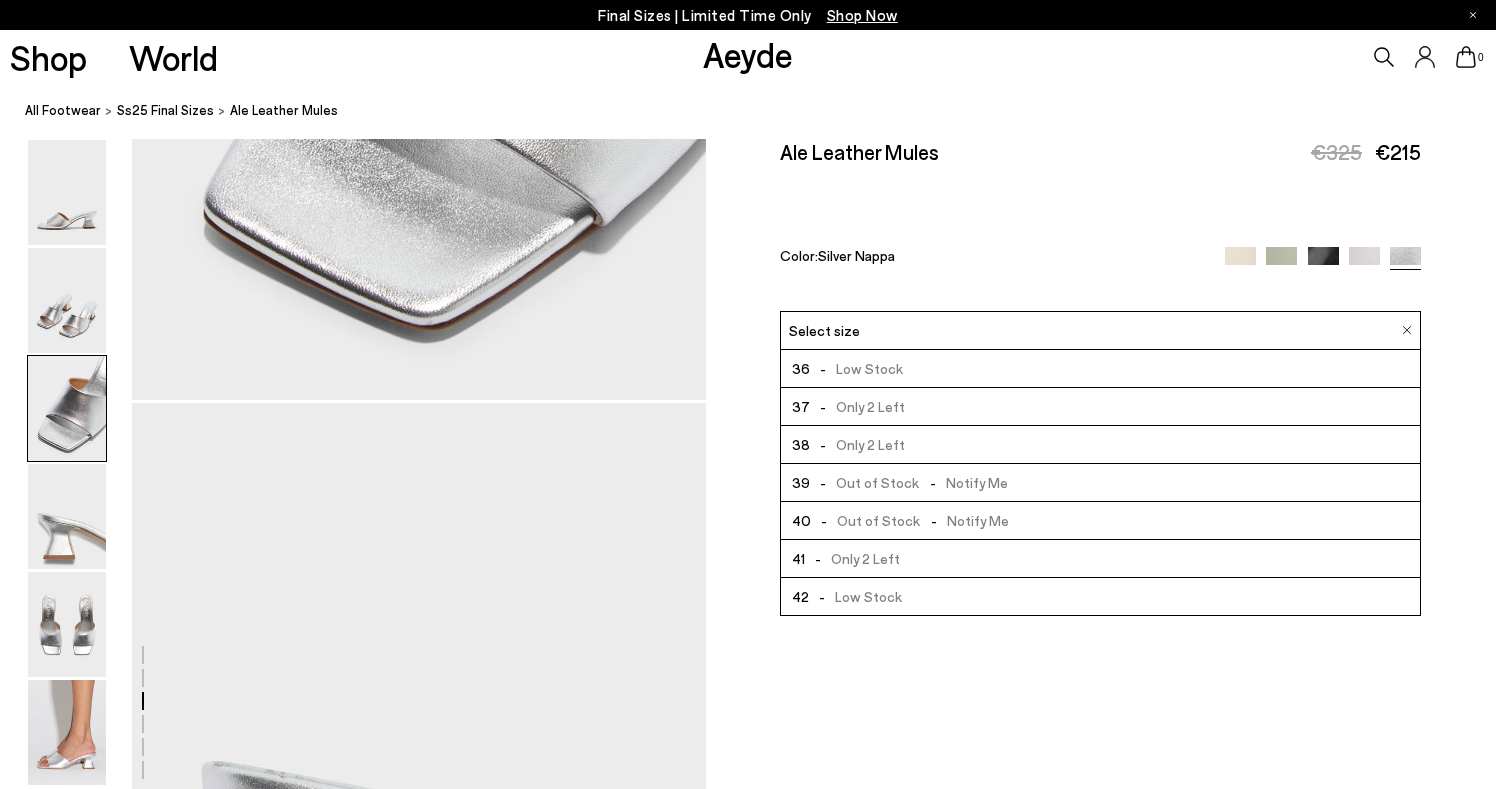 click on "42
- Low Stock" at bounding box center (1100, 597) 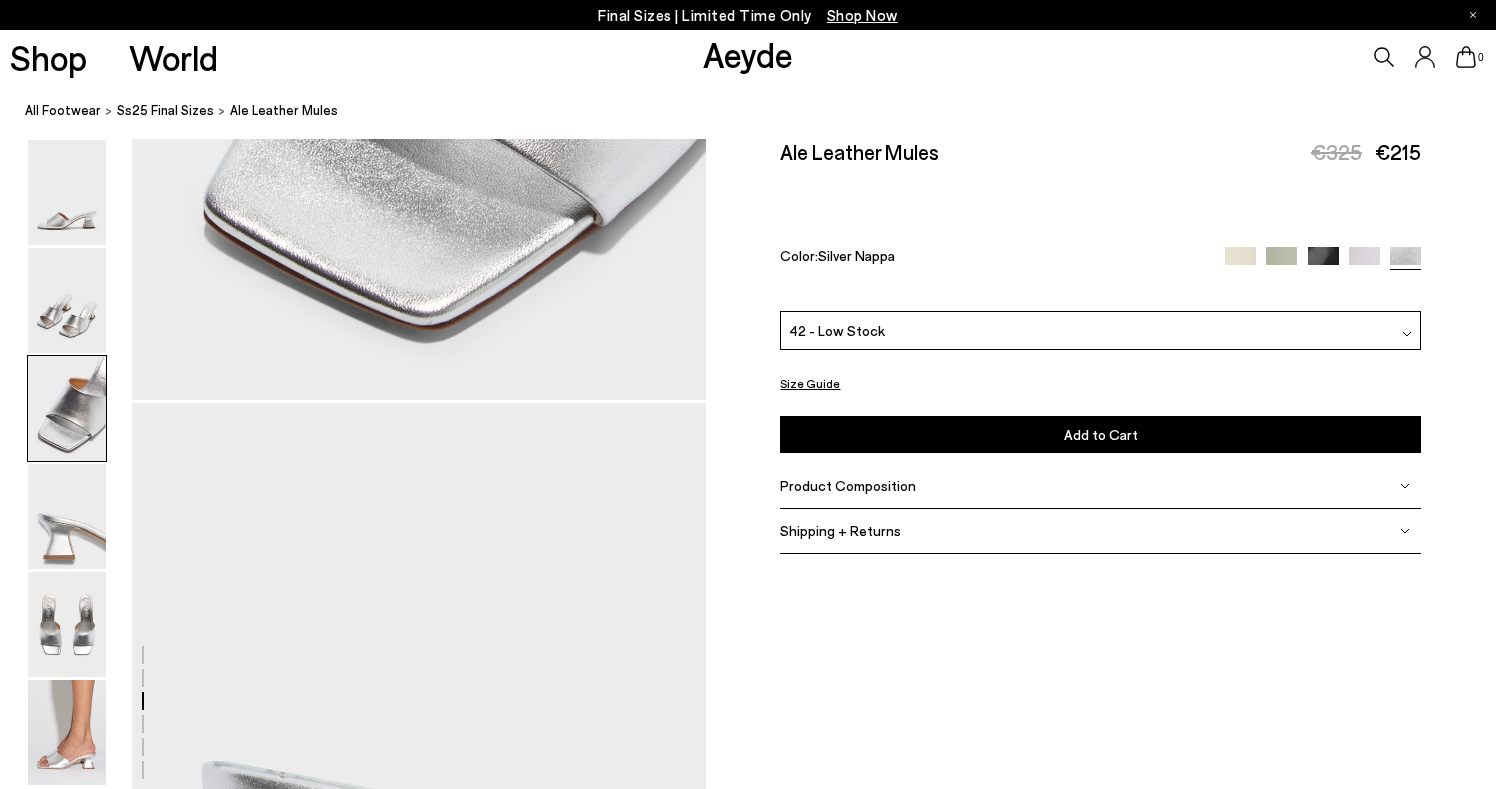 click on "Add to Cart Select a Size First" at bounding box center [1100, 434] 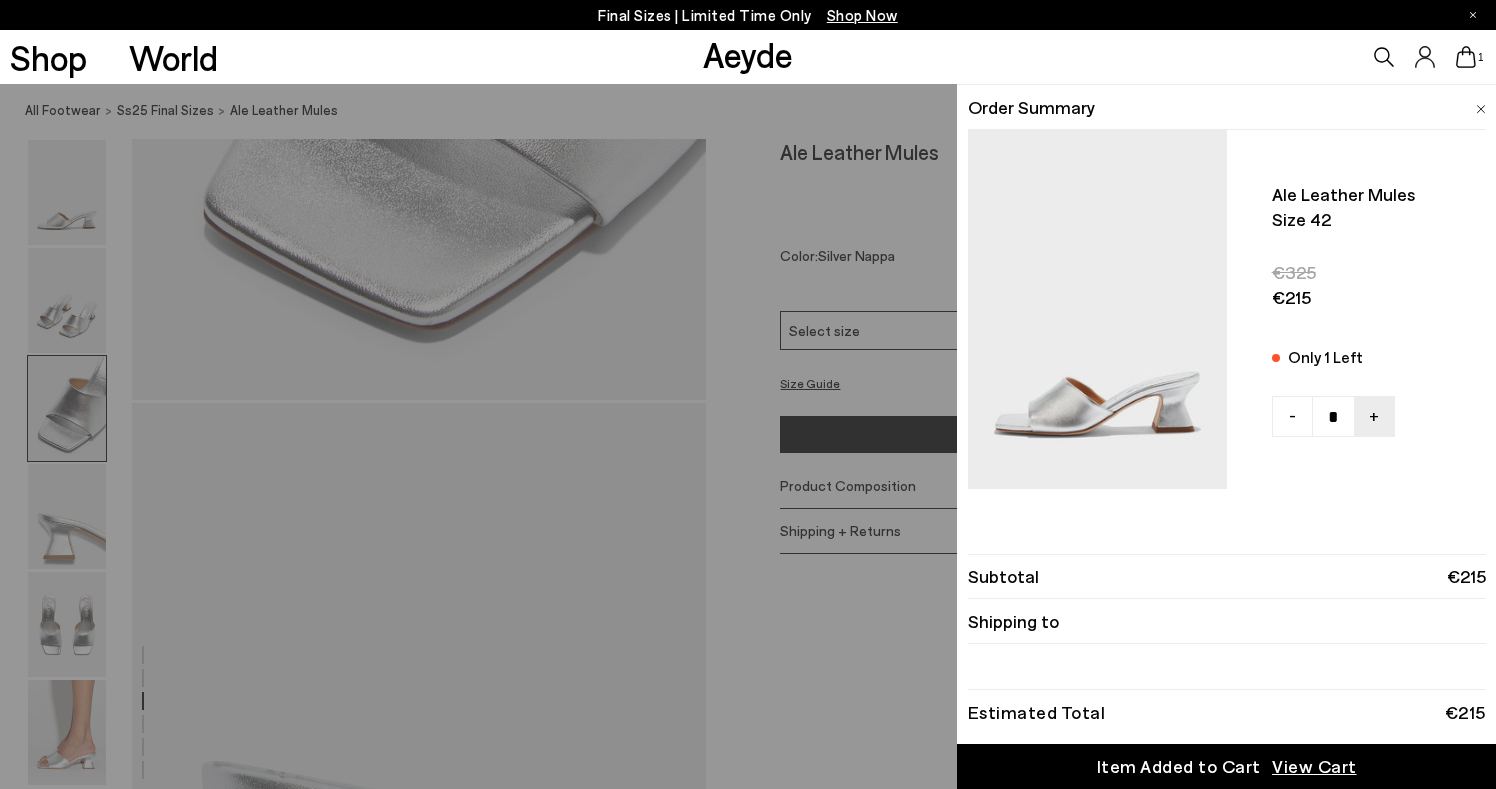 click on "Quick Add
Color
Size
View Details
Order Summary
Ale leather mules
Size
42" at bounding box center (748, 436) 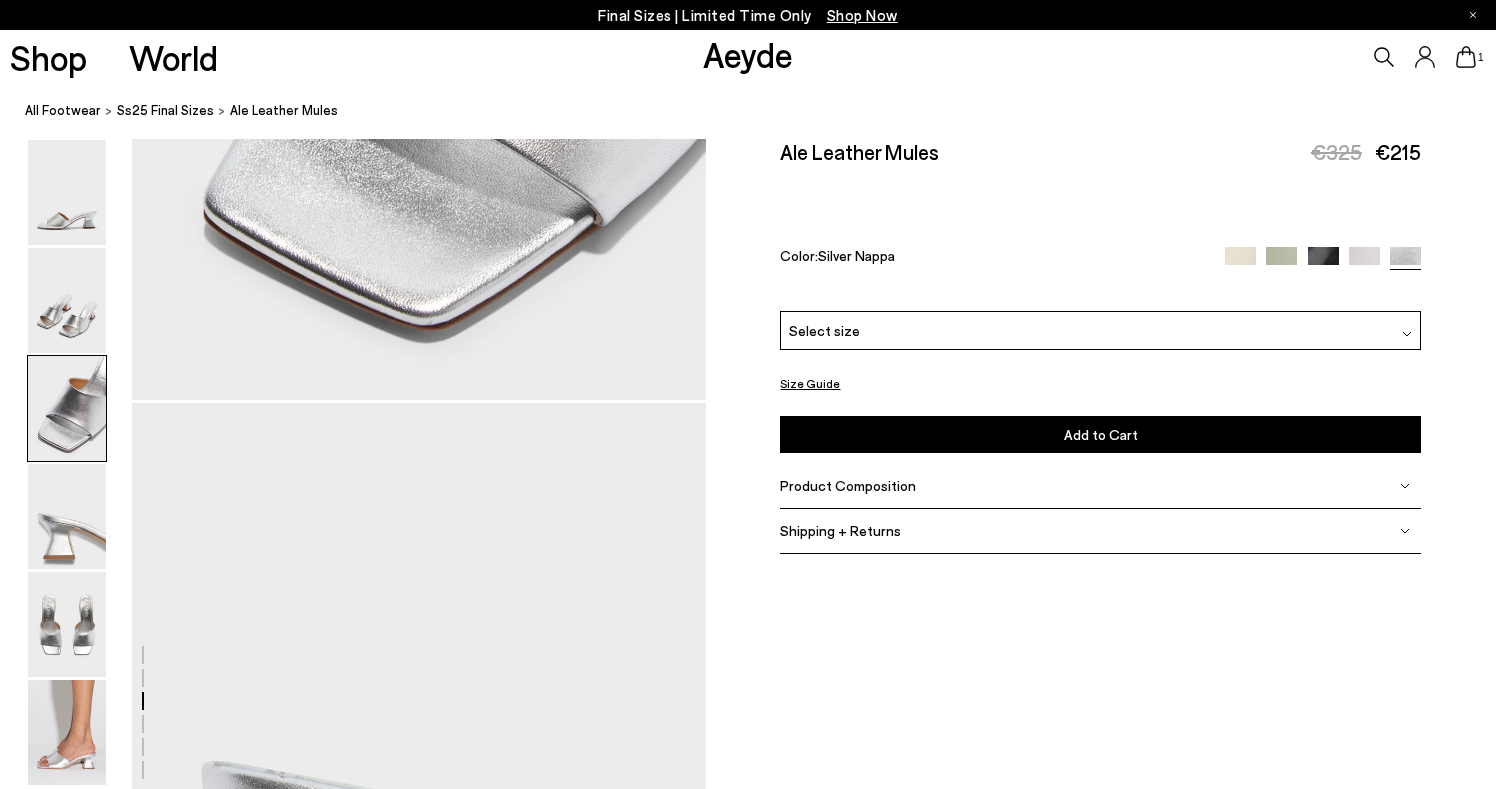click at bounding box center [1364, 262] 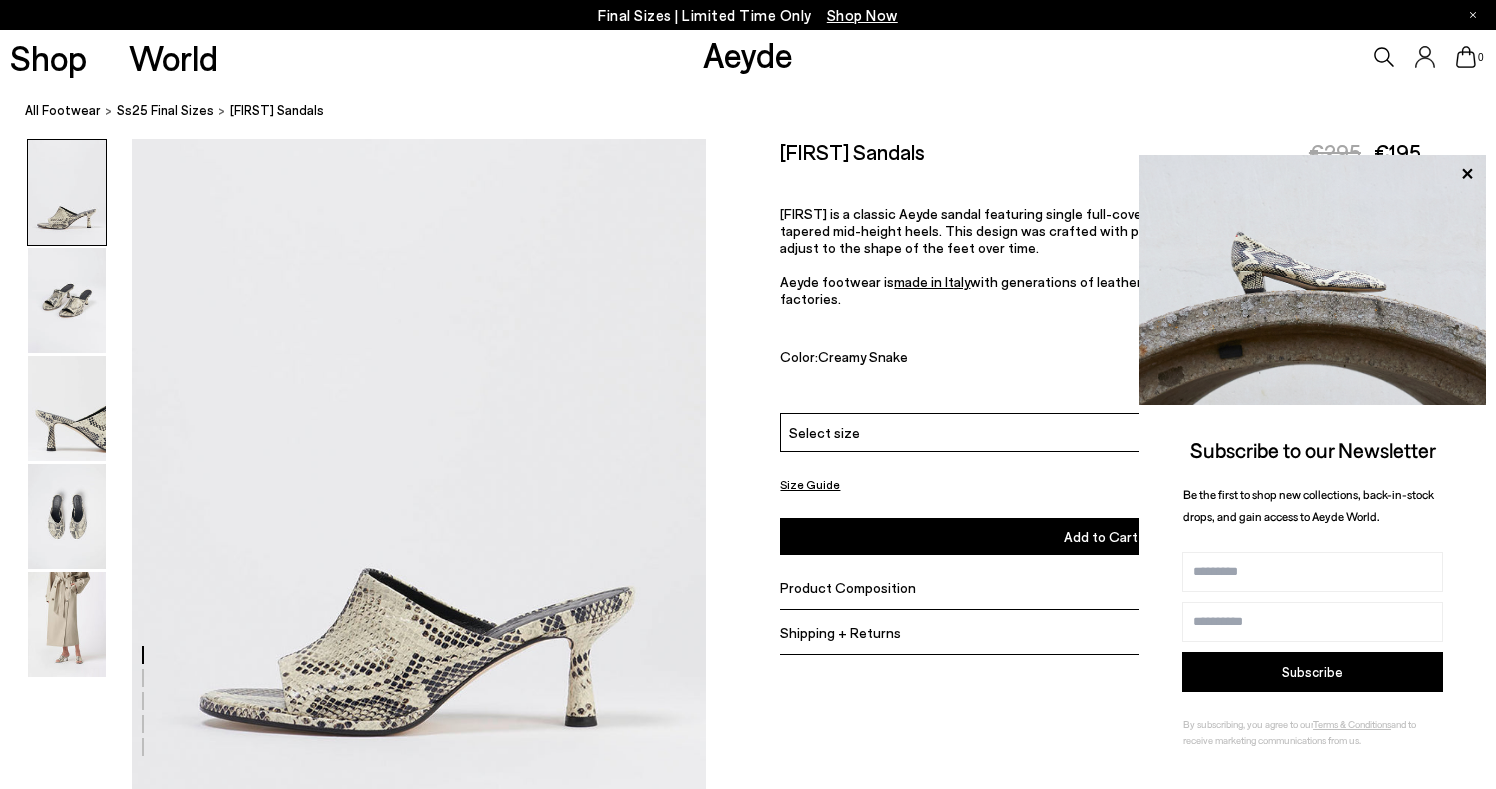 scroll, scrollTop: 0, scrollLeft: 0, axis: both 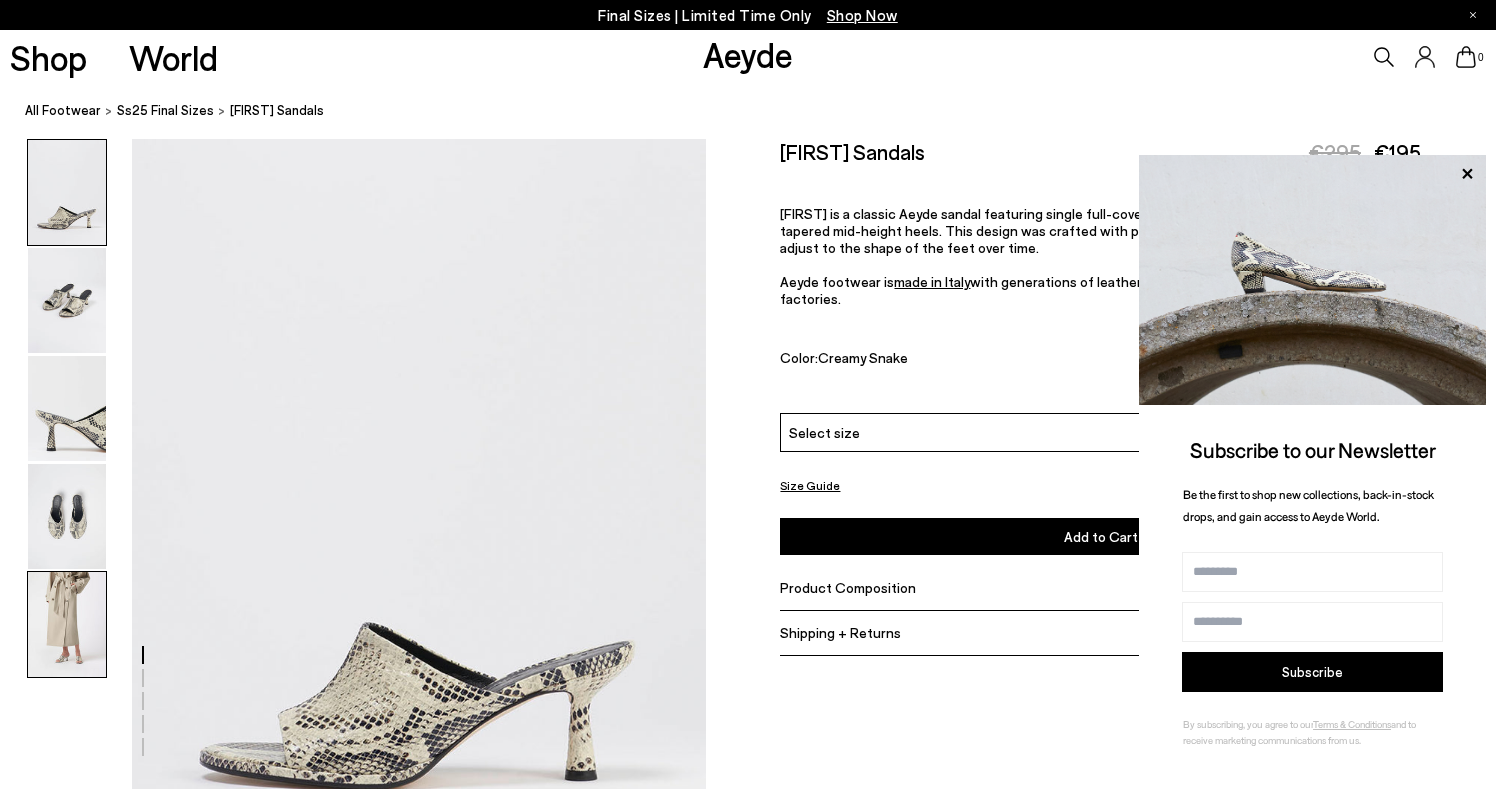 click at bounding box center (67, 624) 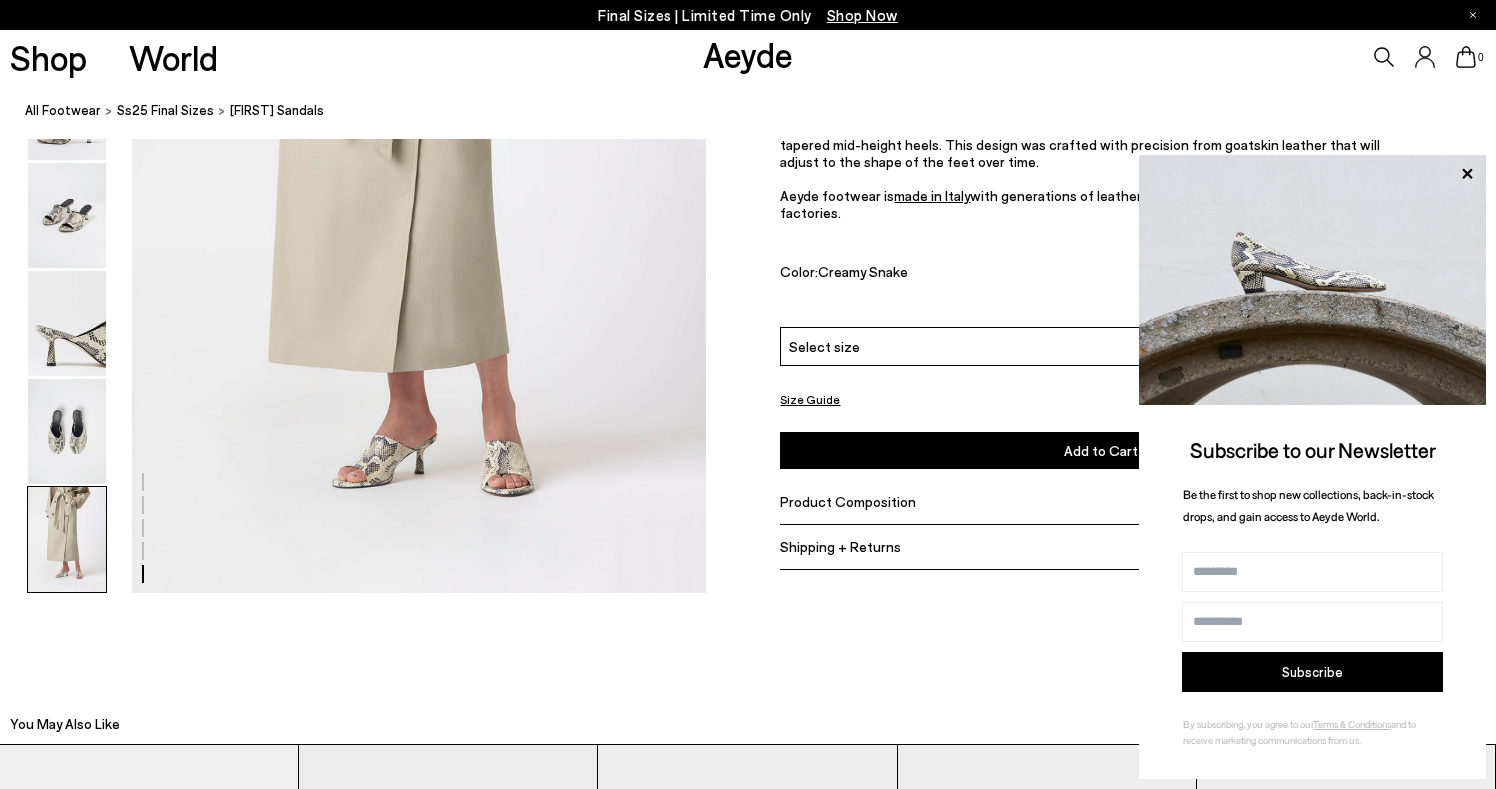 scroll, scrollTop: 3148, scrollLeft: 0, axis: vertical 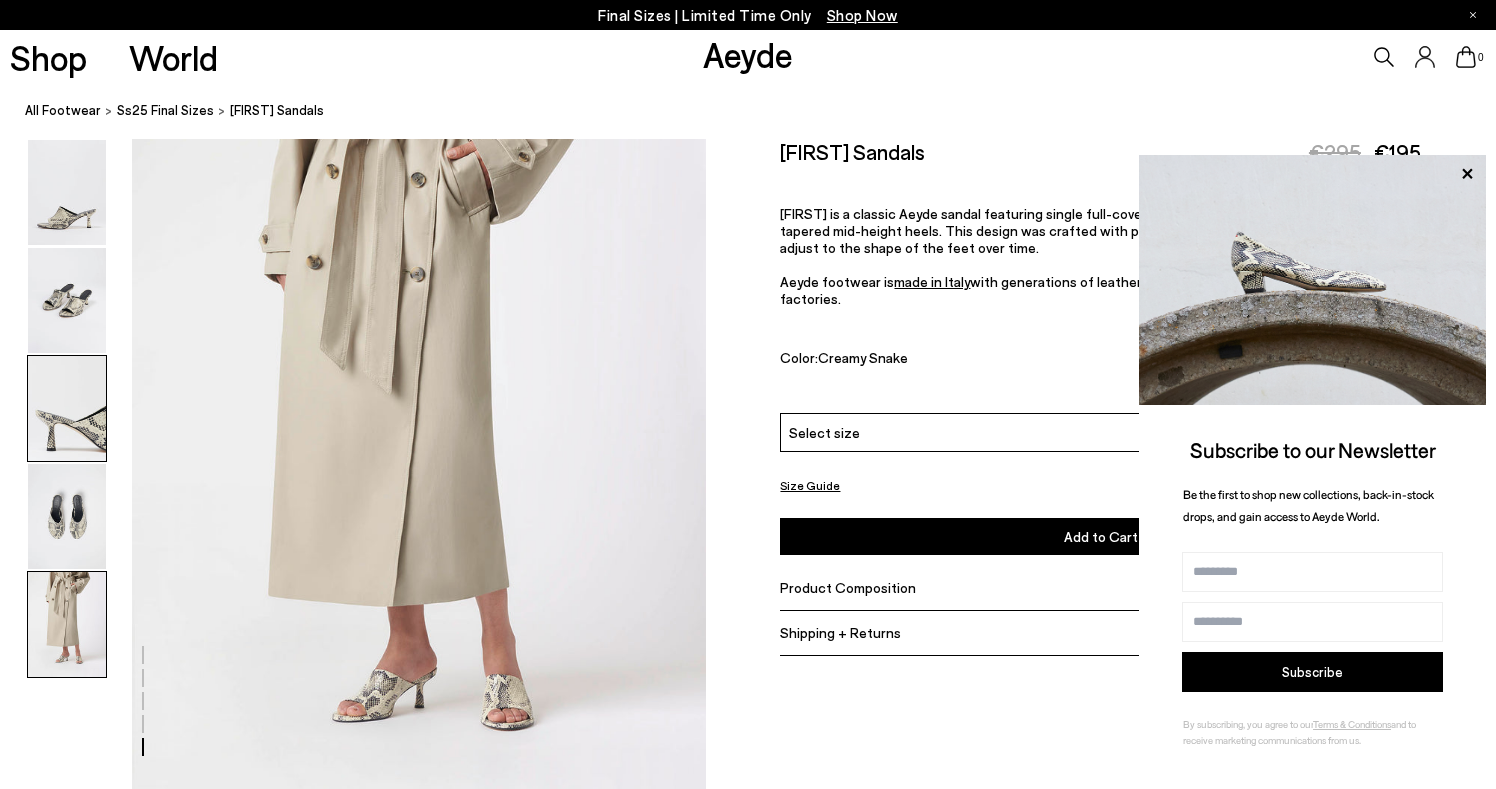 click at bounding box center (67, 408) 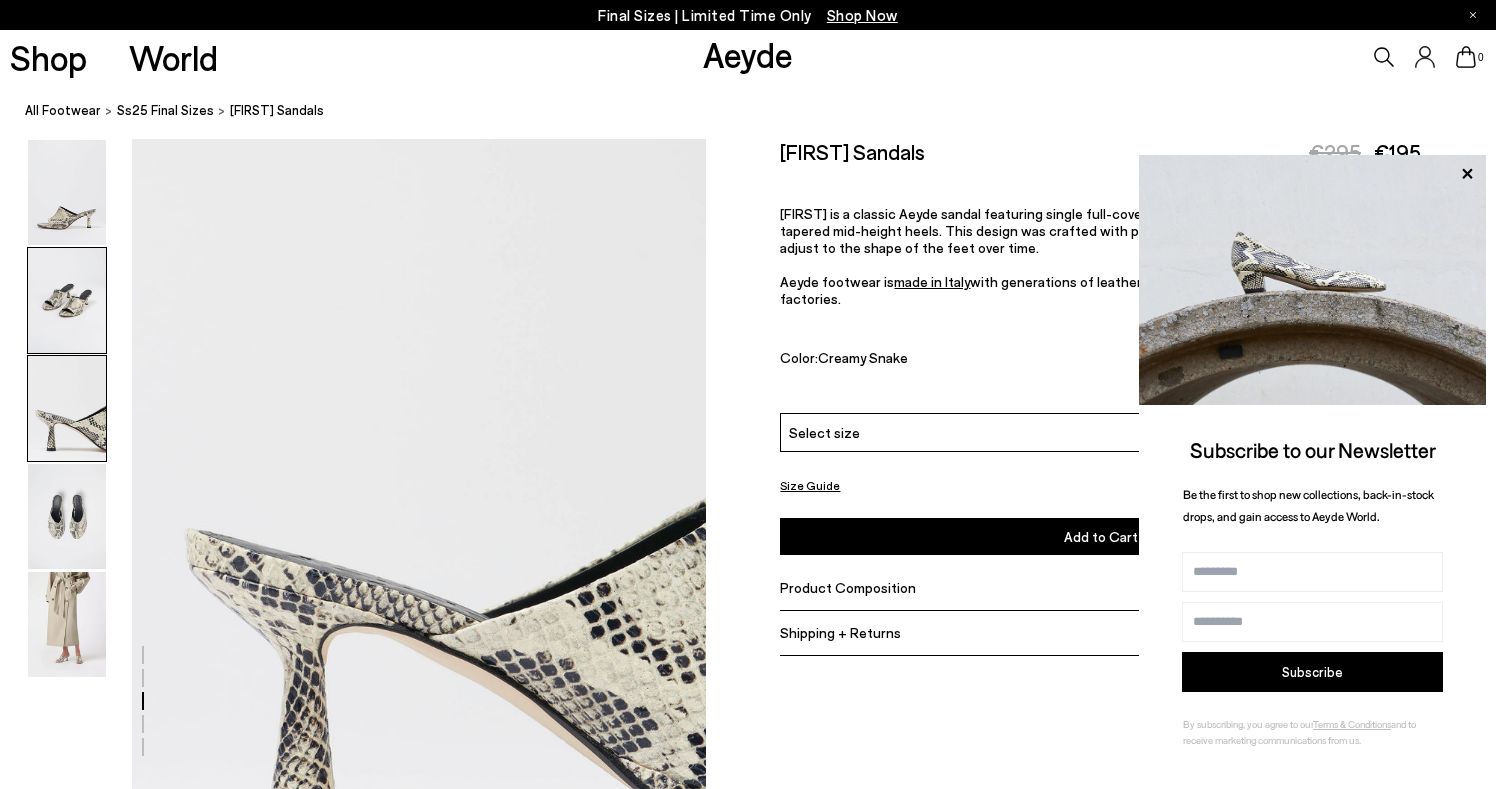 click at bounding box center (67, 300) 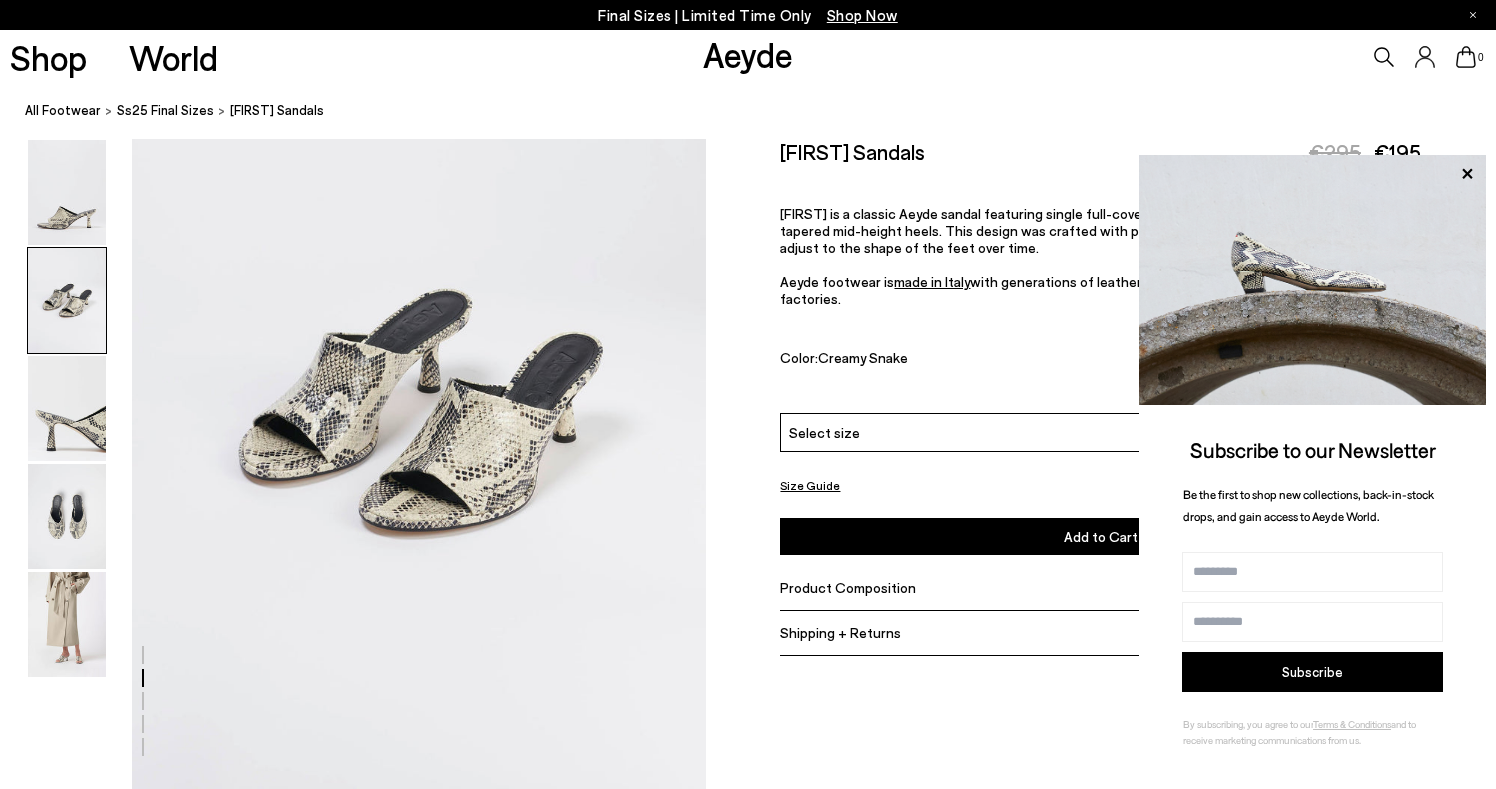 scroll, scrollTop: 770, scrollLeft: 0, axis: vertical 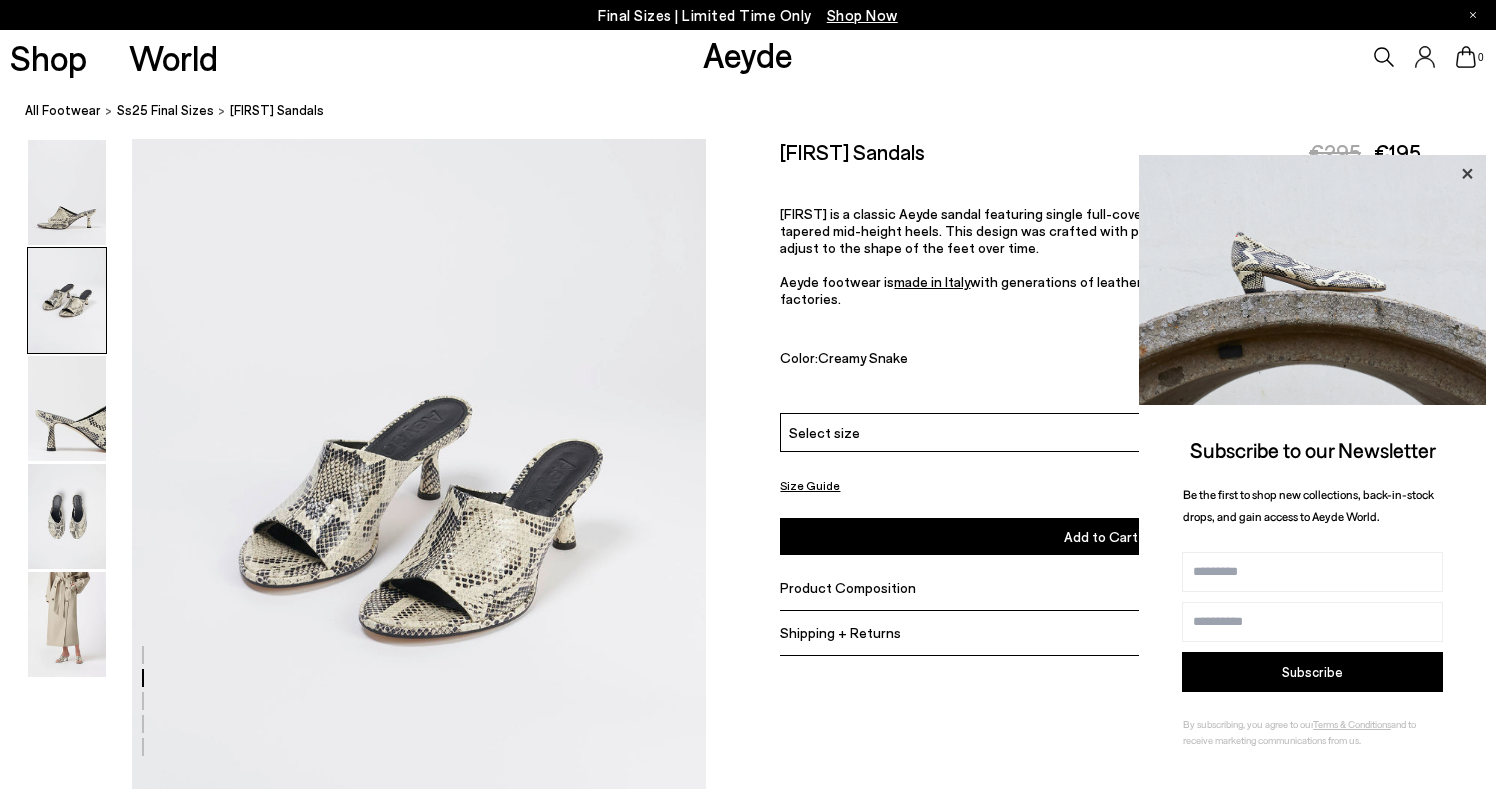 click 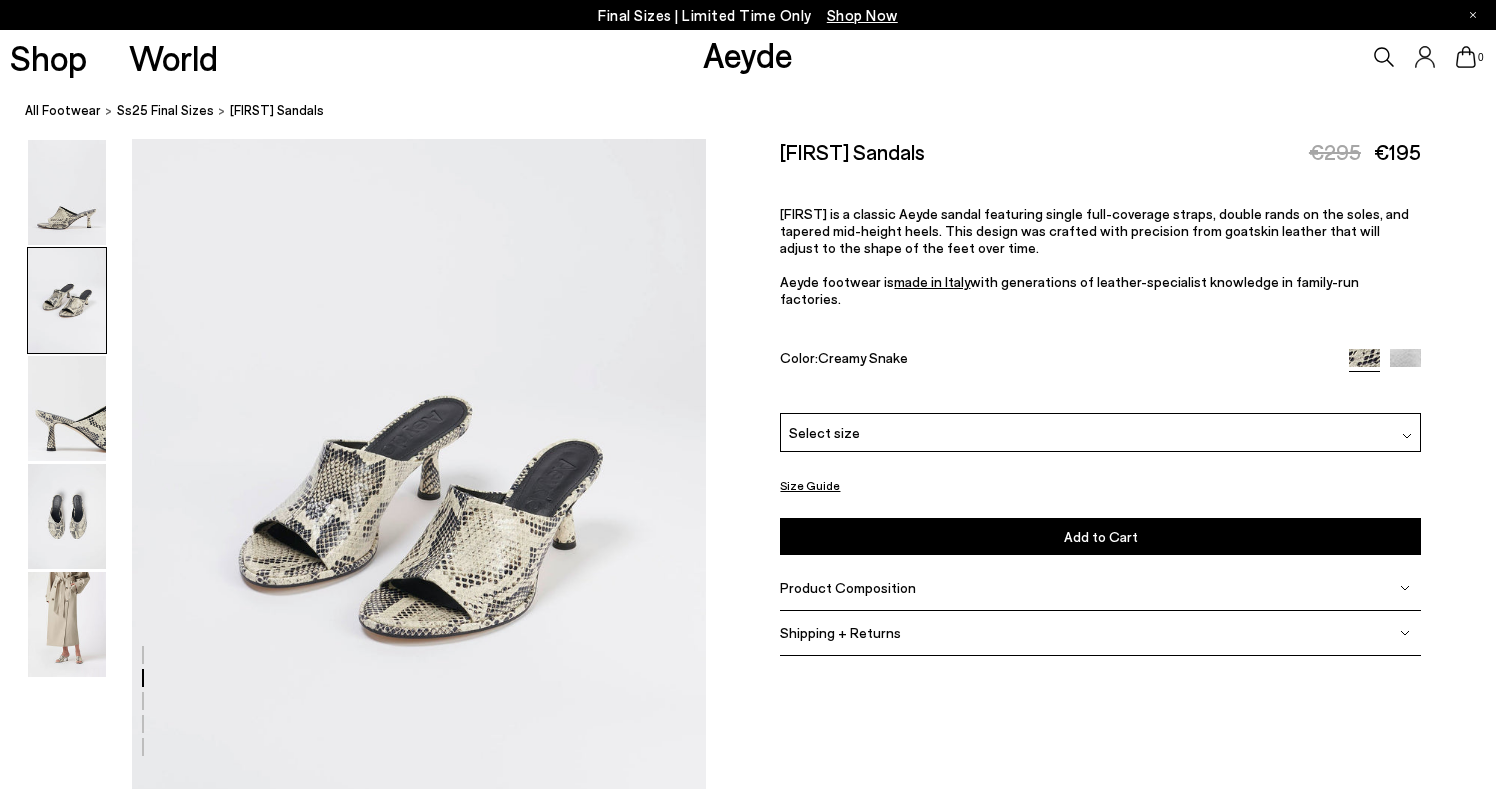 click on "Select size" at bounding box center [1100, 432] 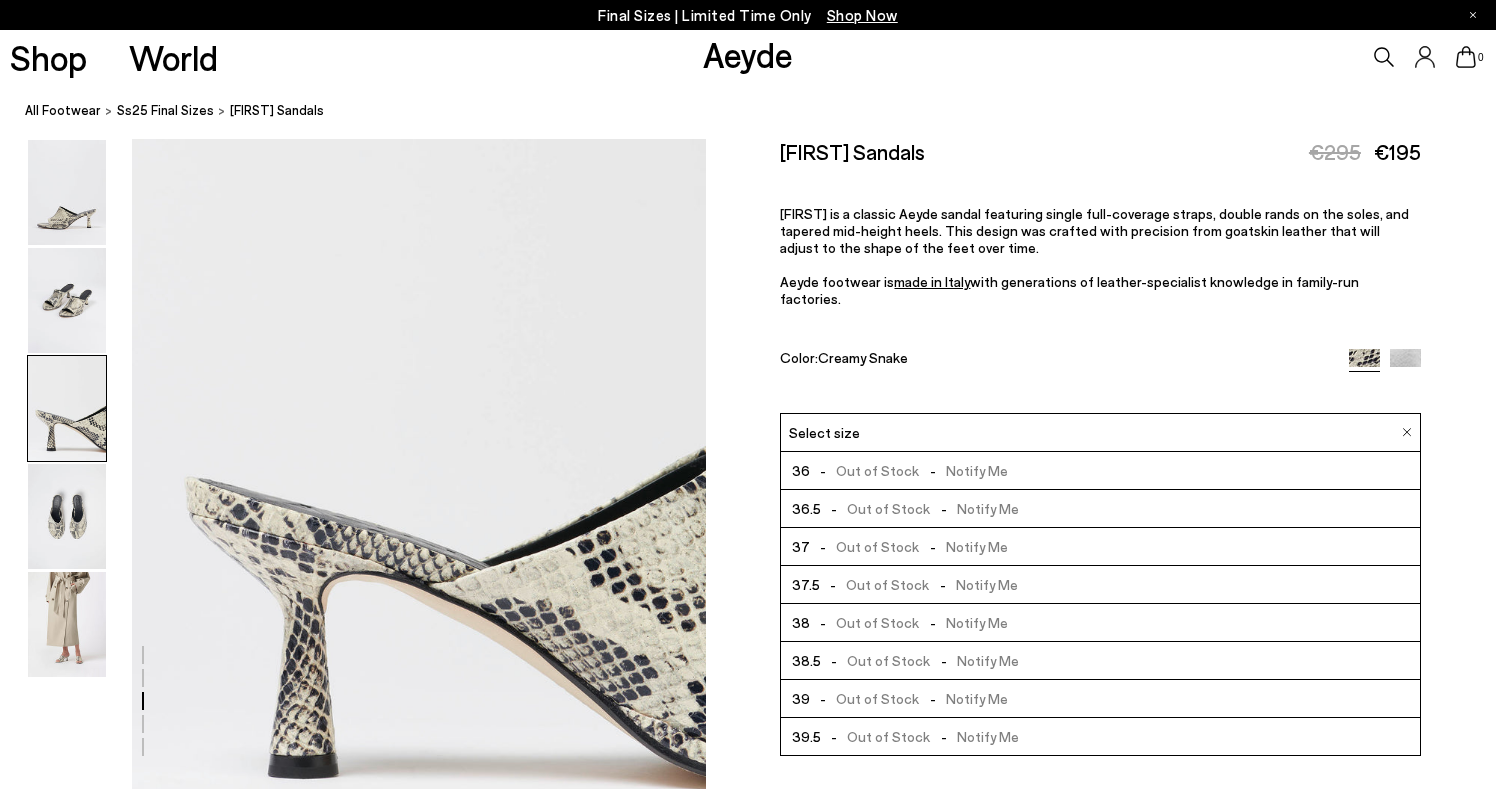 scroll, scrollTop: 1593, scrollLeft: 0, axis: vertical 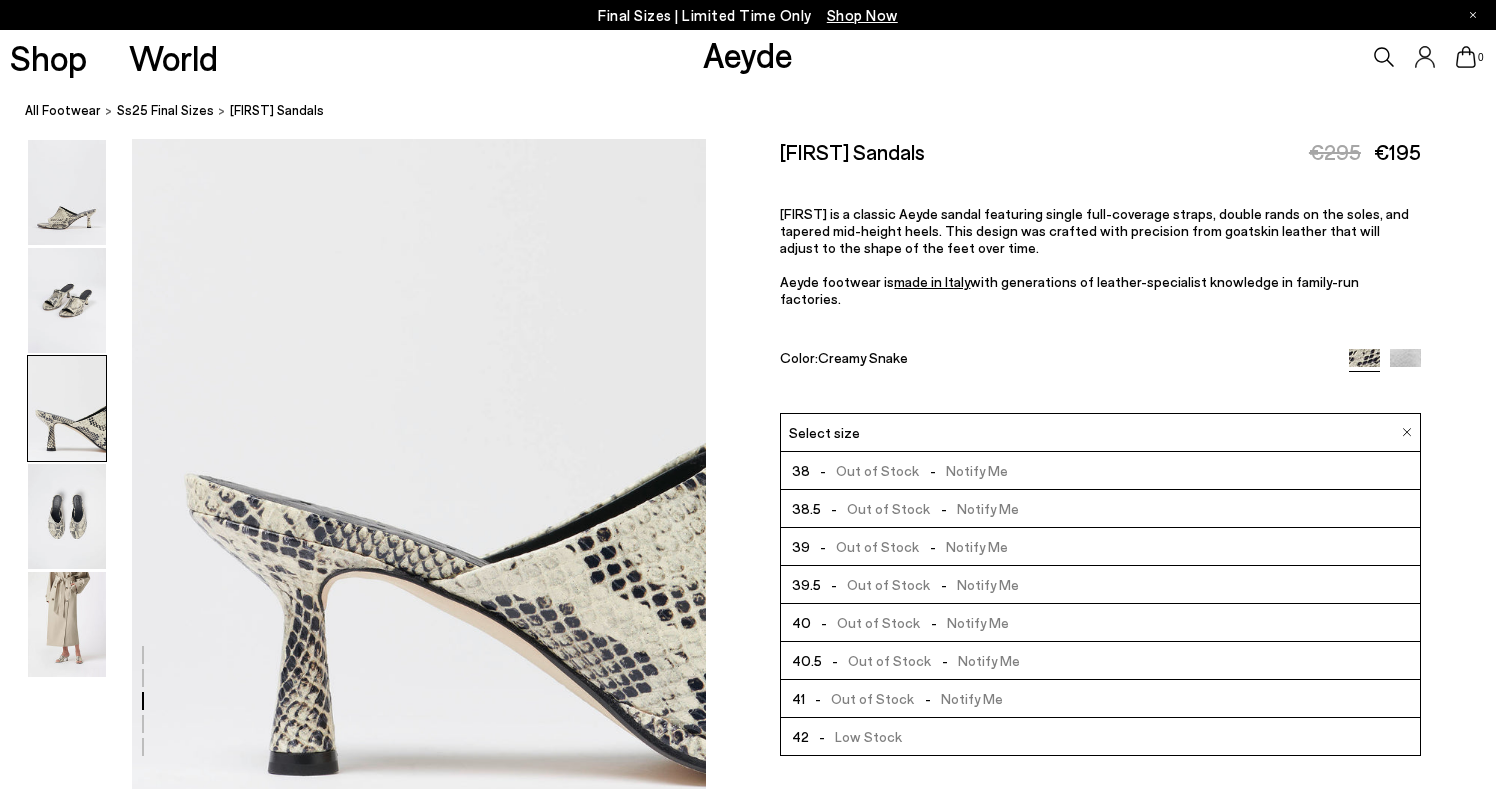 click on "- Low Stock" at bounding box center [856, 736] 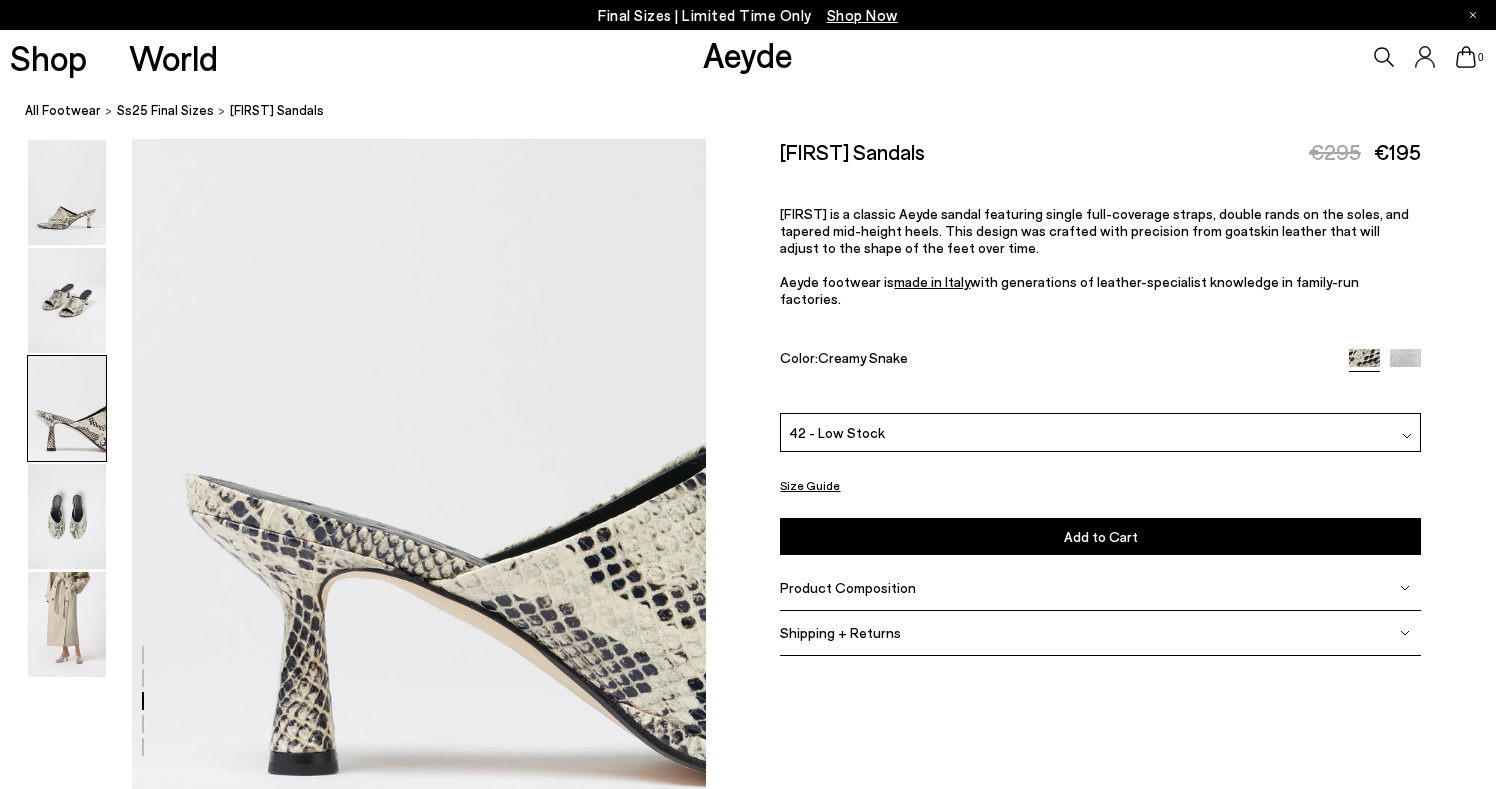 click on "Add to Cart" at bounding box center (1101, 536) 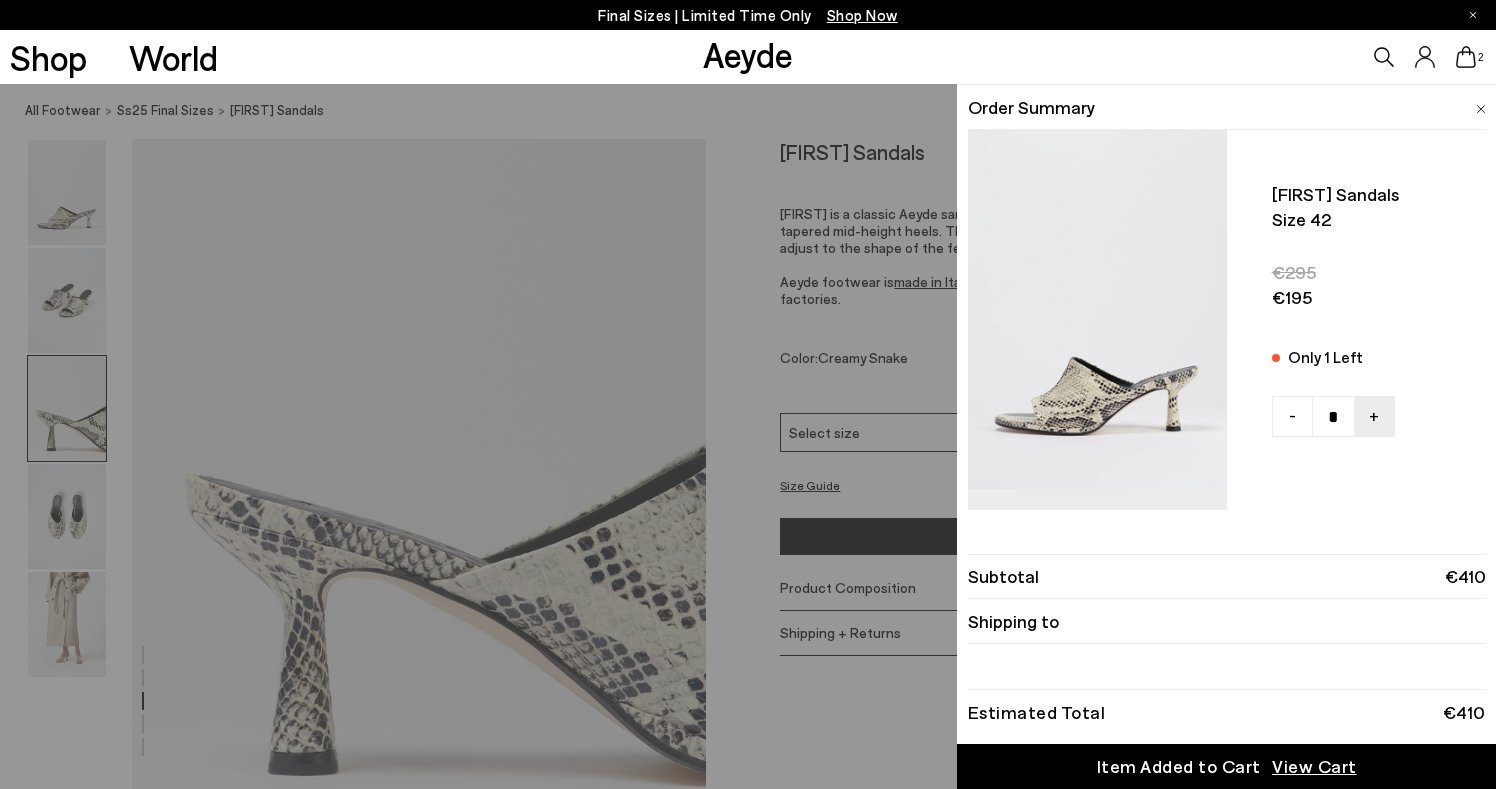 click 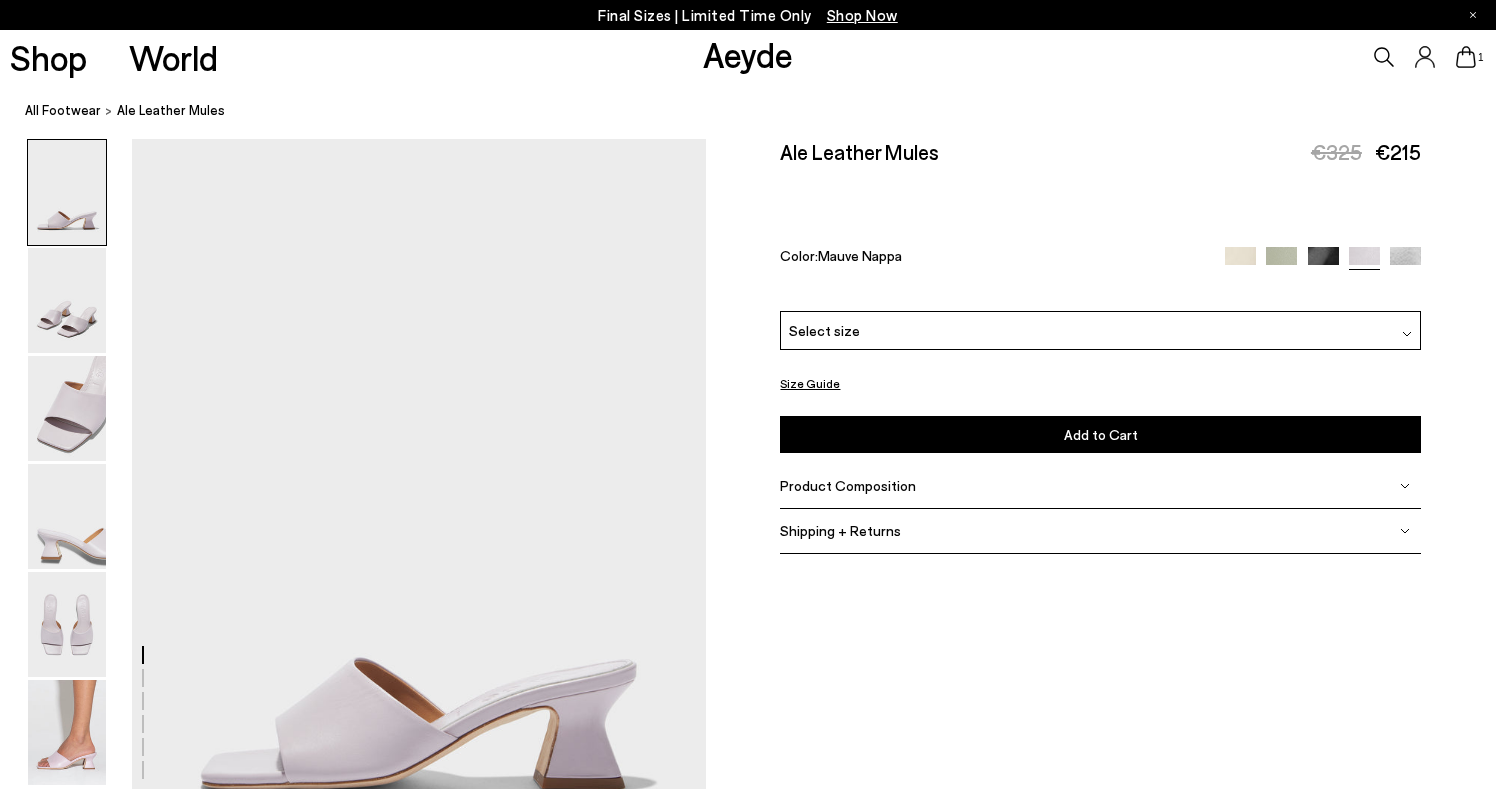 scroll, scrollTop: 0, scrollLeft: 0, axis: both 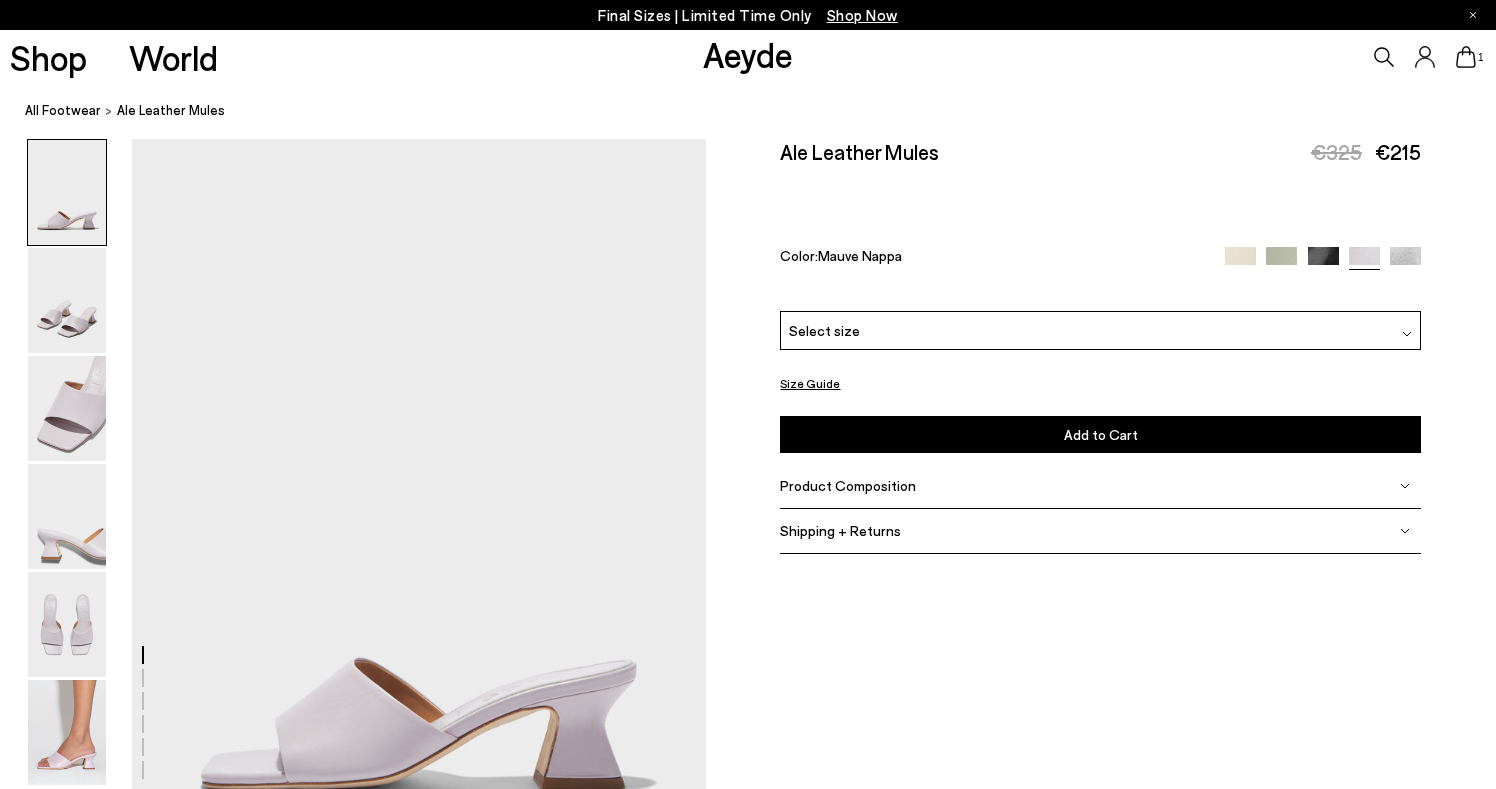 click at bounding box center [1323, 262] 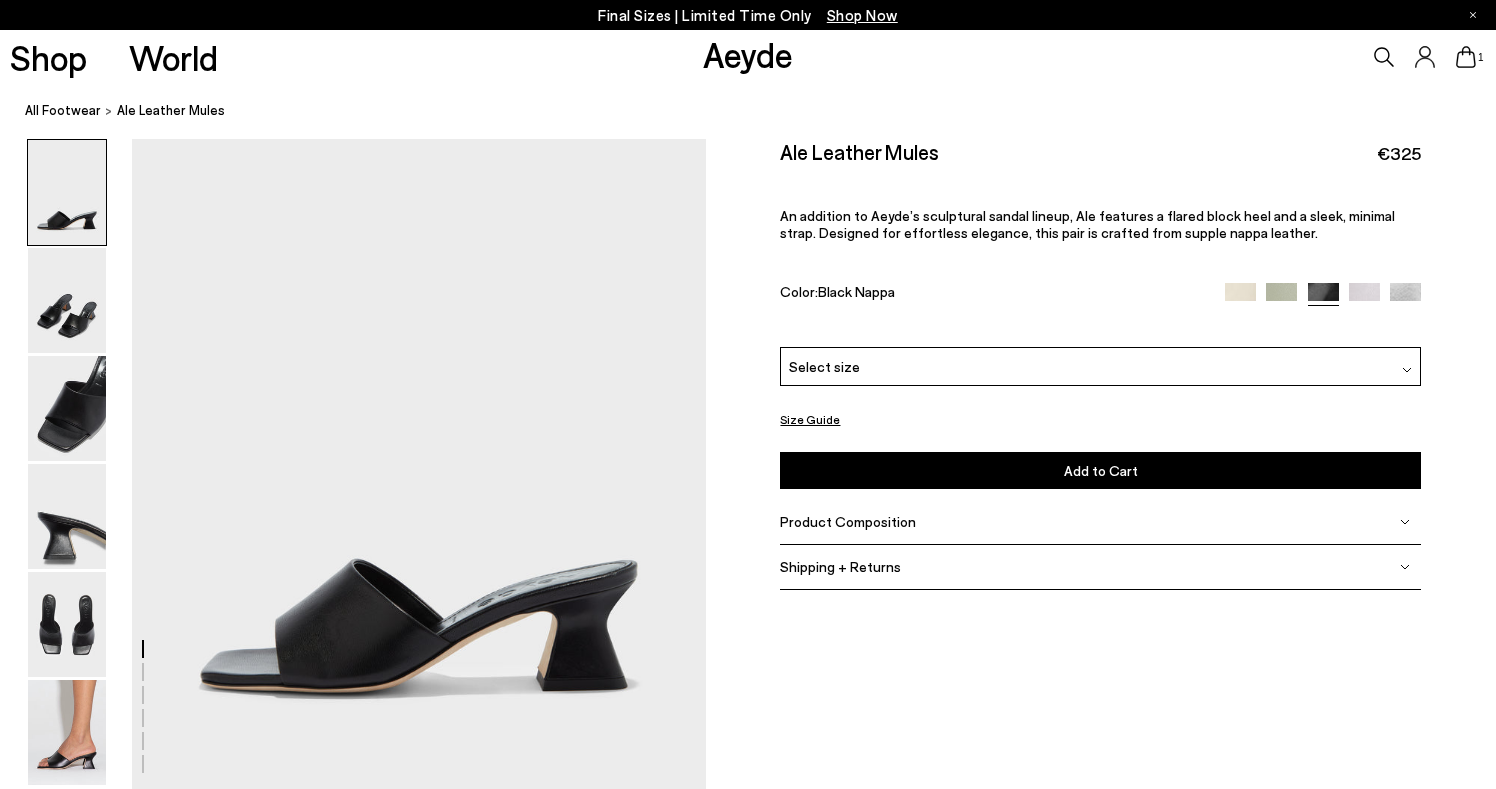 scroll, scrollTop: 0, scrollLeft: 0, axis: both 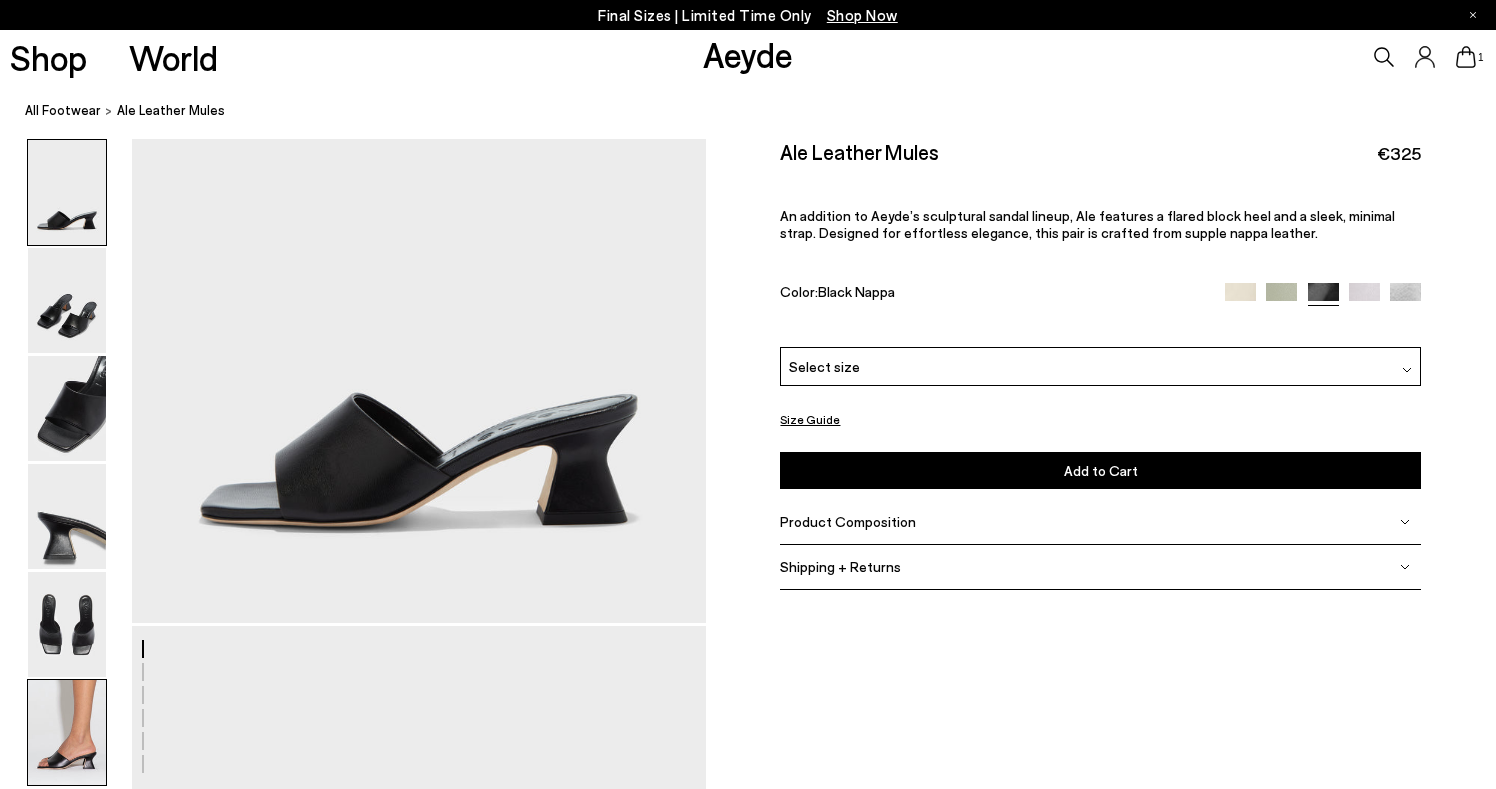 click at bounding box center [67, 732] 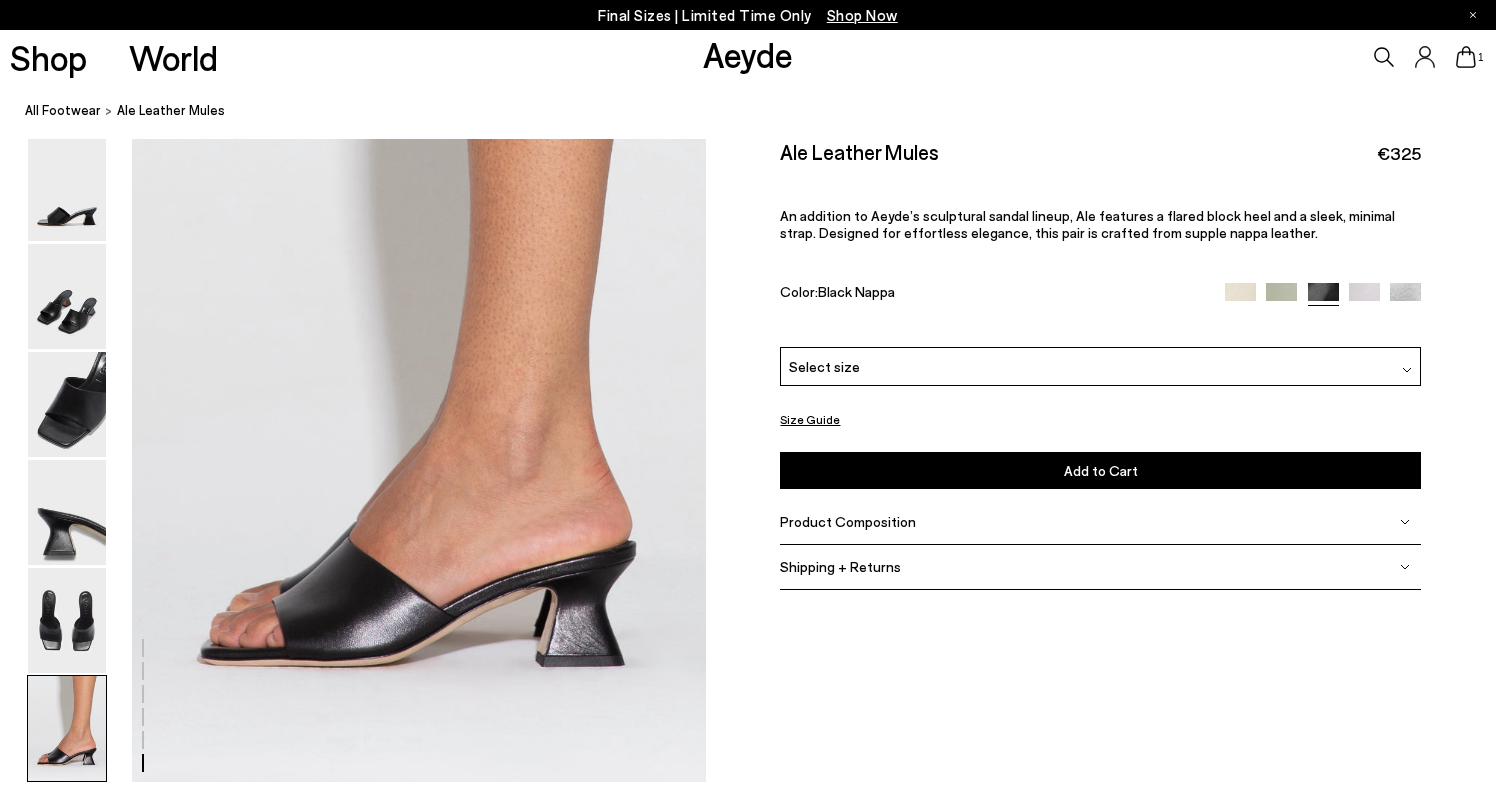 scroll, scrollTop: 3863, scrollLeft: 0, axis: vertical 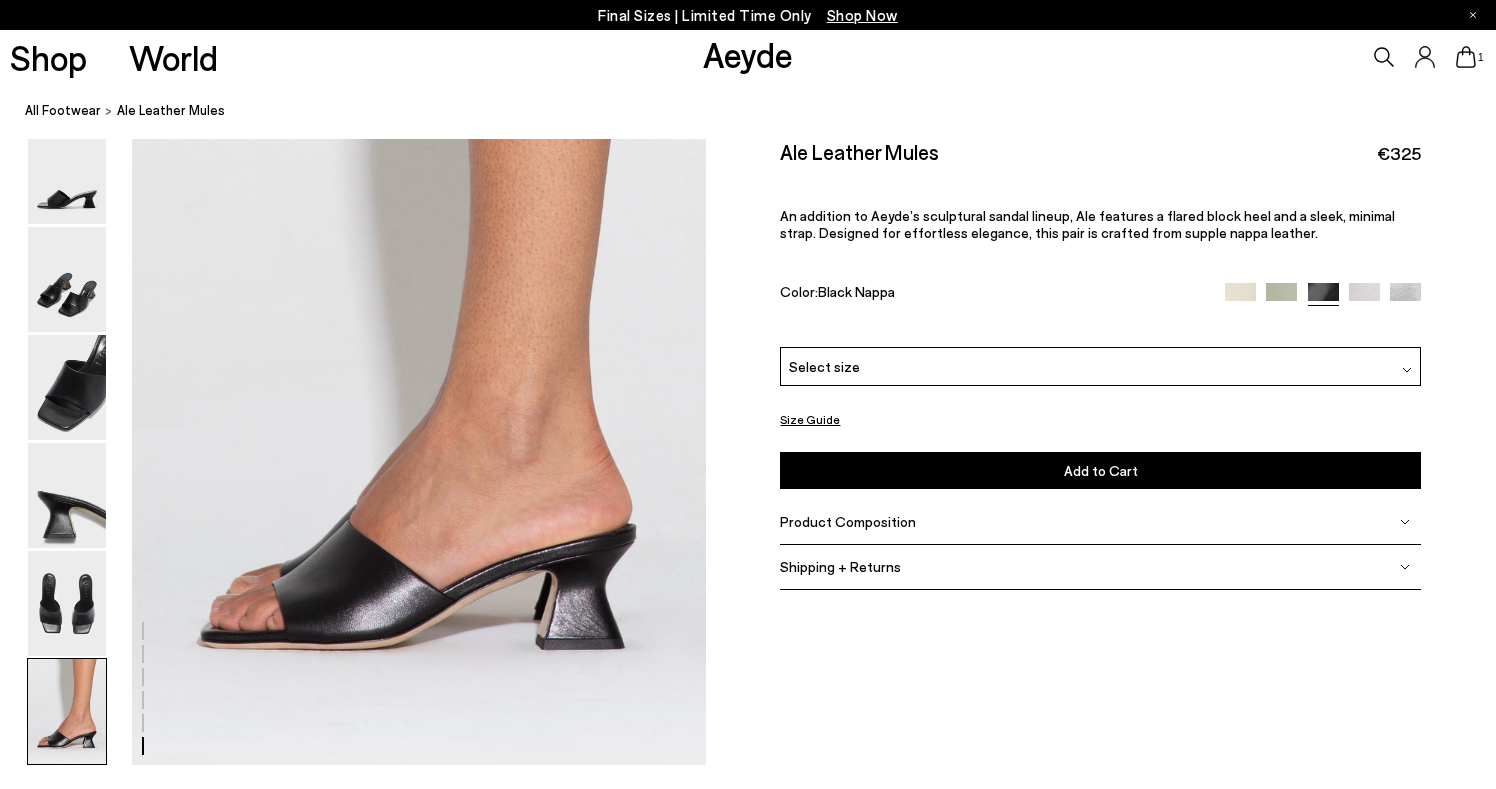 click at bounding box center (1281, 298) 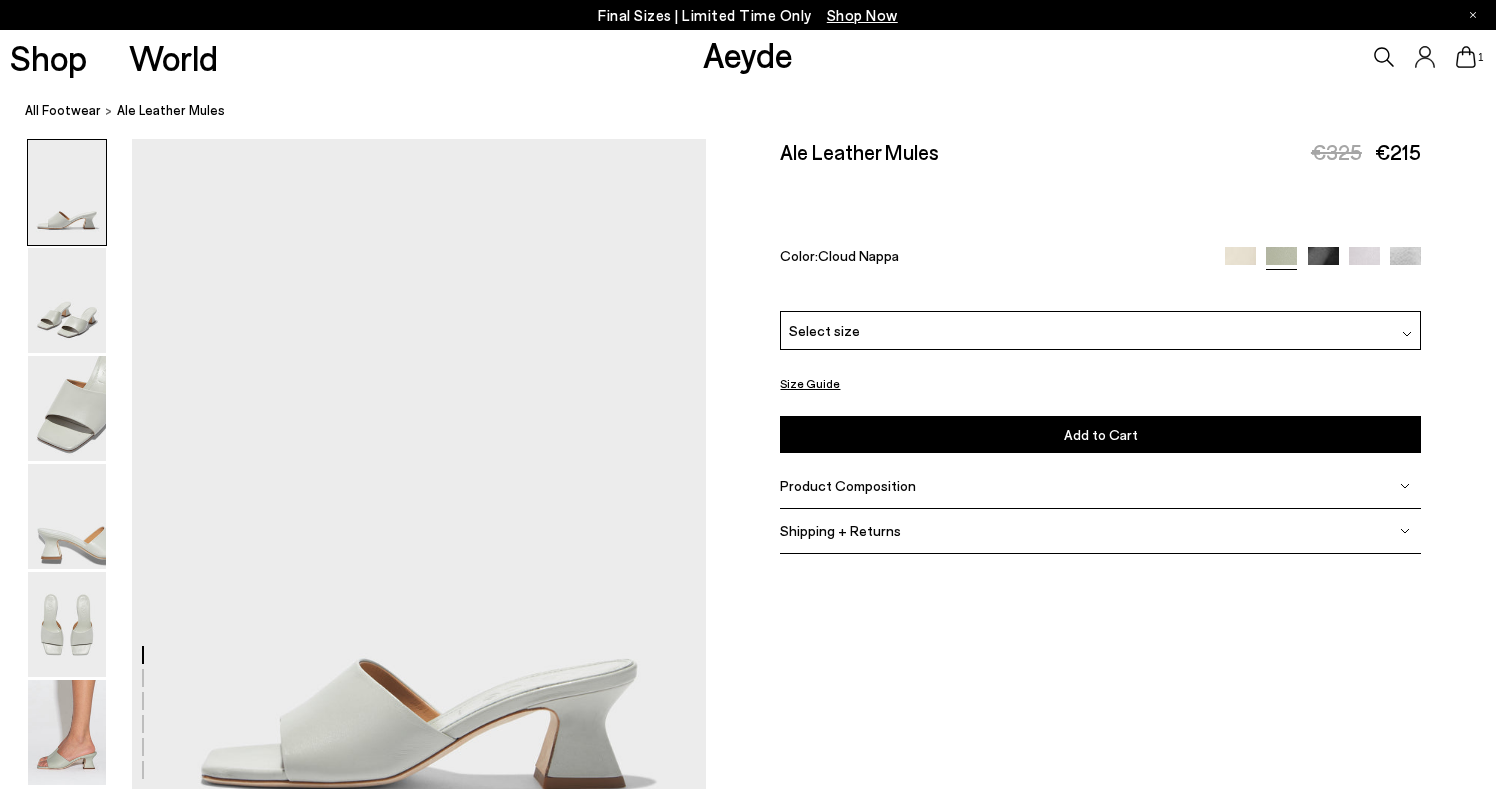 scroll, scrollTop: 0, scrollLeft: 0, axis: both 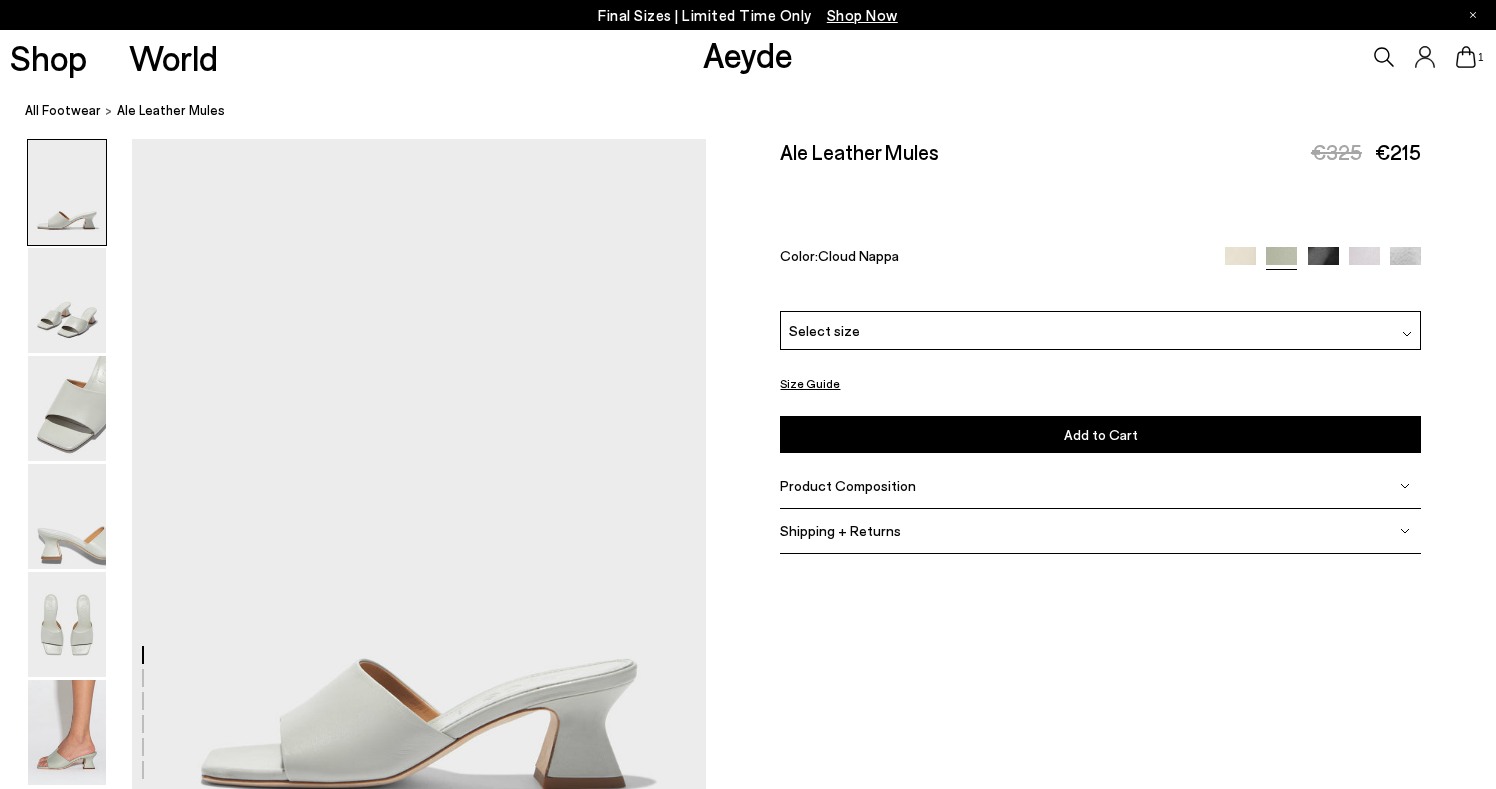 click on "Ale Leather Mules
€325
€215
Color:  Cloud Nappa" at bounding box center [1100, 225] 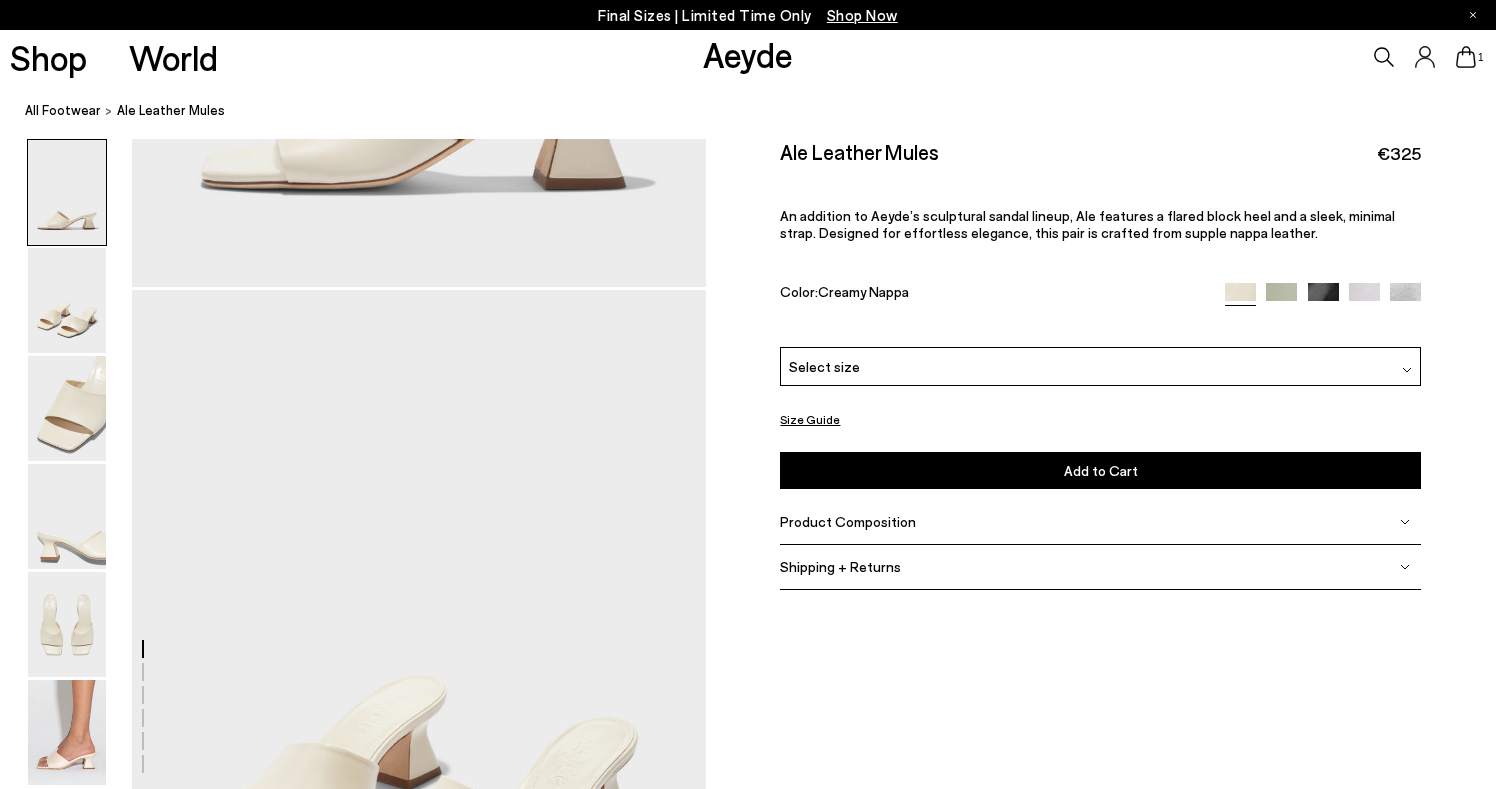 scroll, scrollTop: 503, scrollLeft: 0, axis: vertical 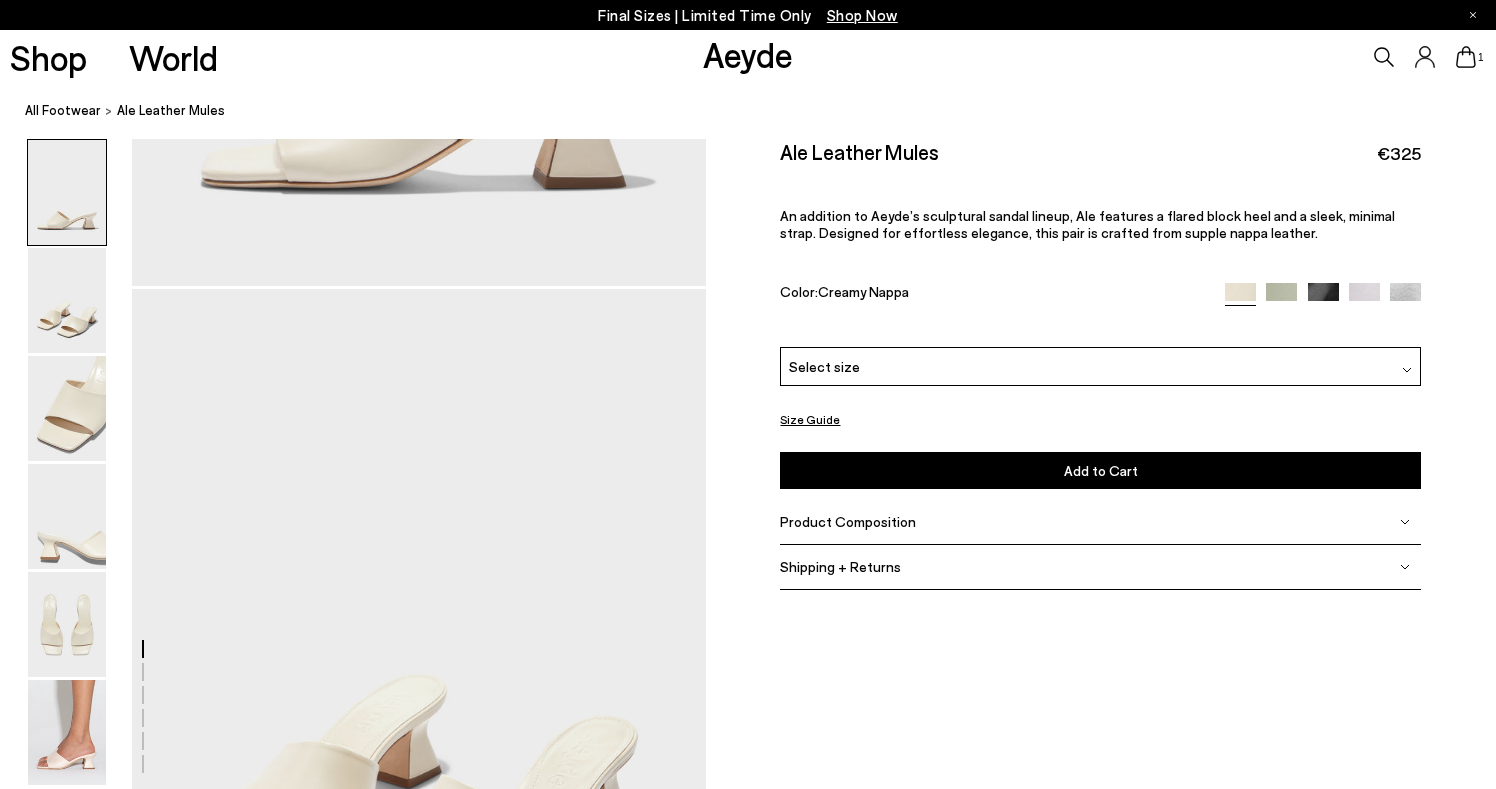 click on "Ale Leather Mules" at bounding box center [859, 151] 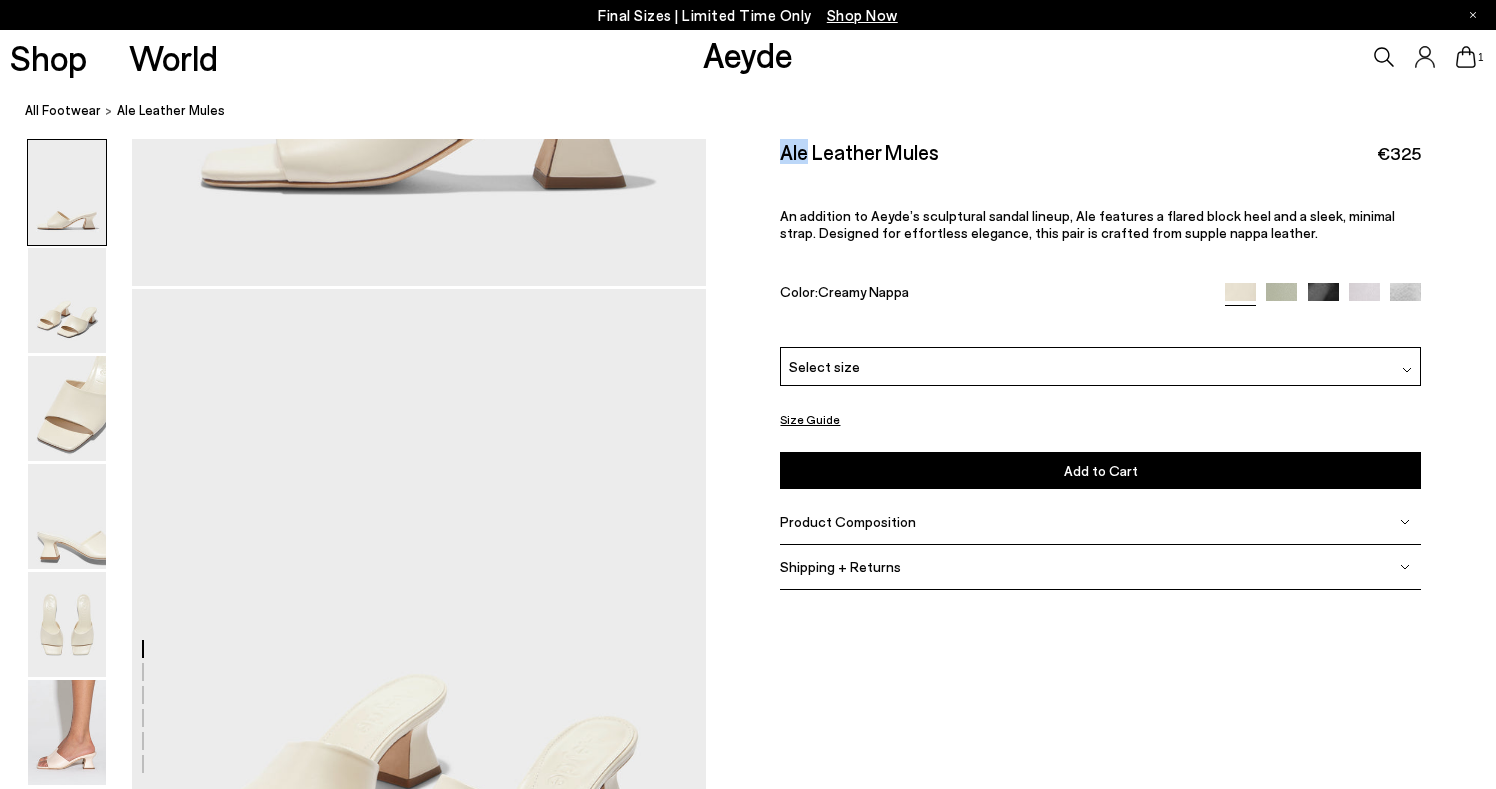 click on "Ale Leather Mules" at bounding box center (859, 151) 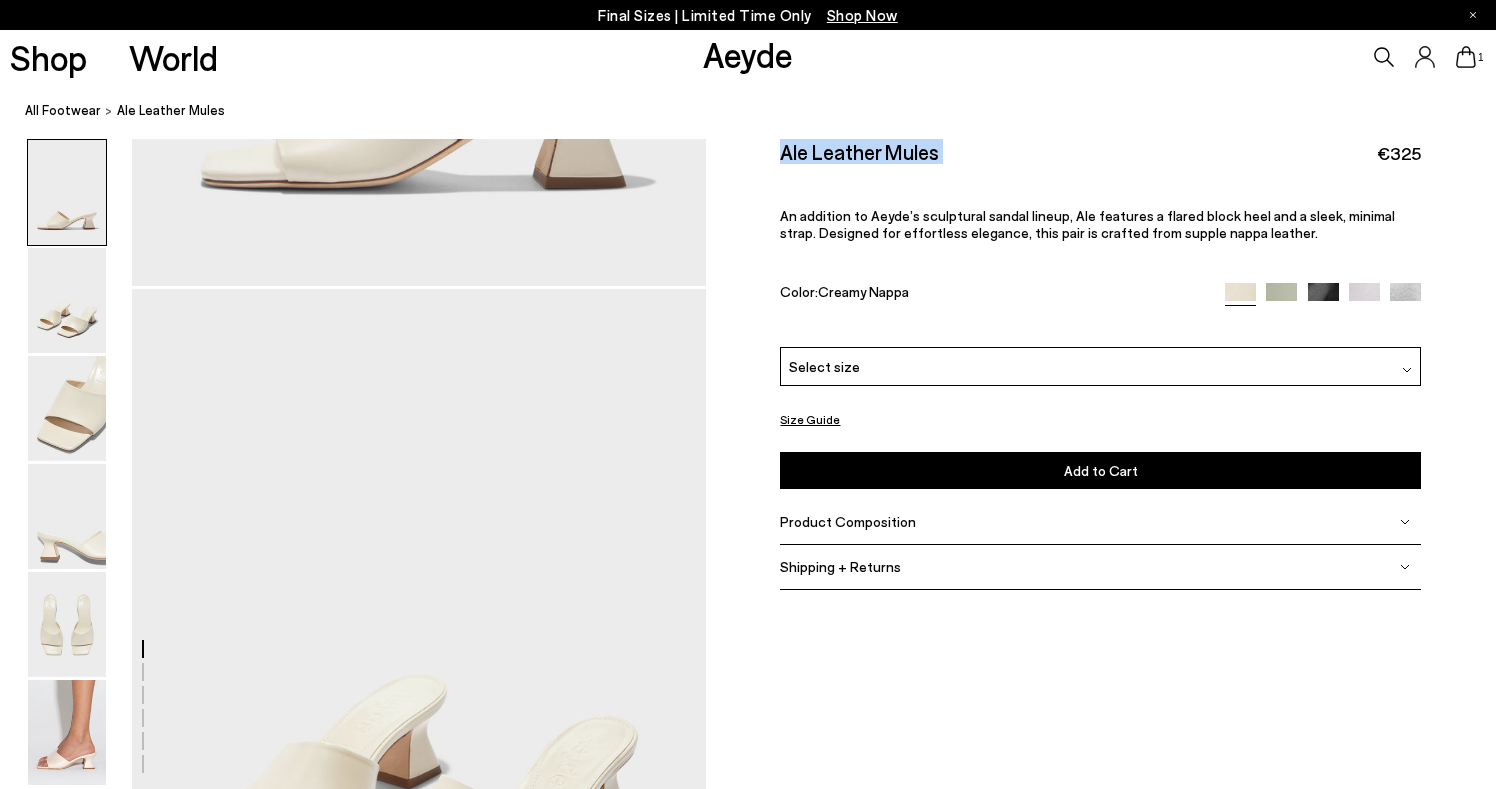 copy on "Ale Leather Mules" 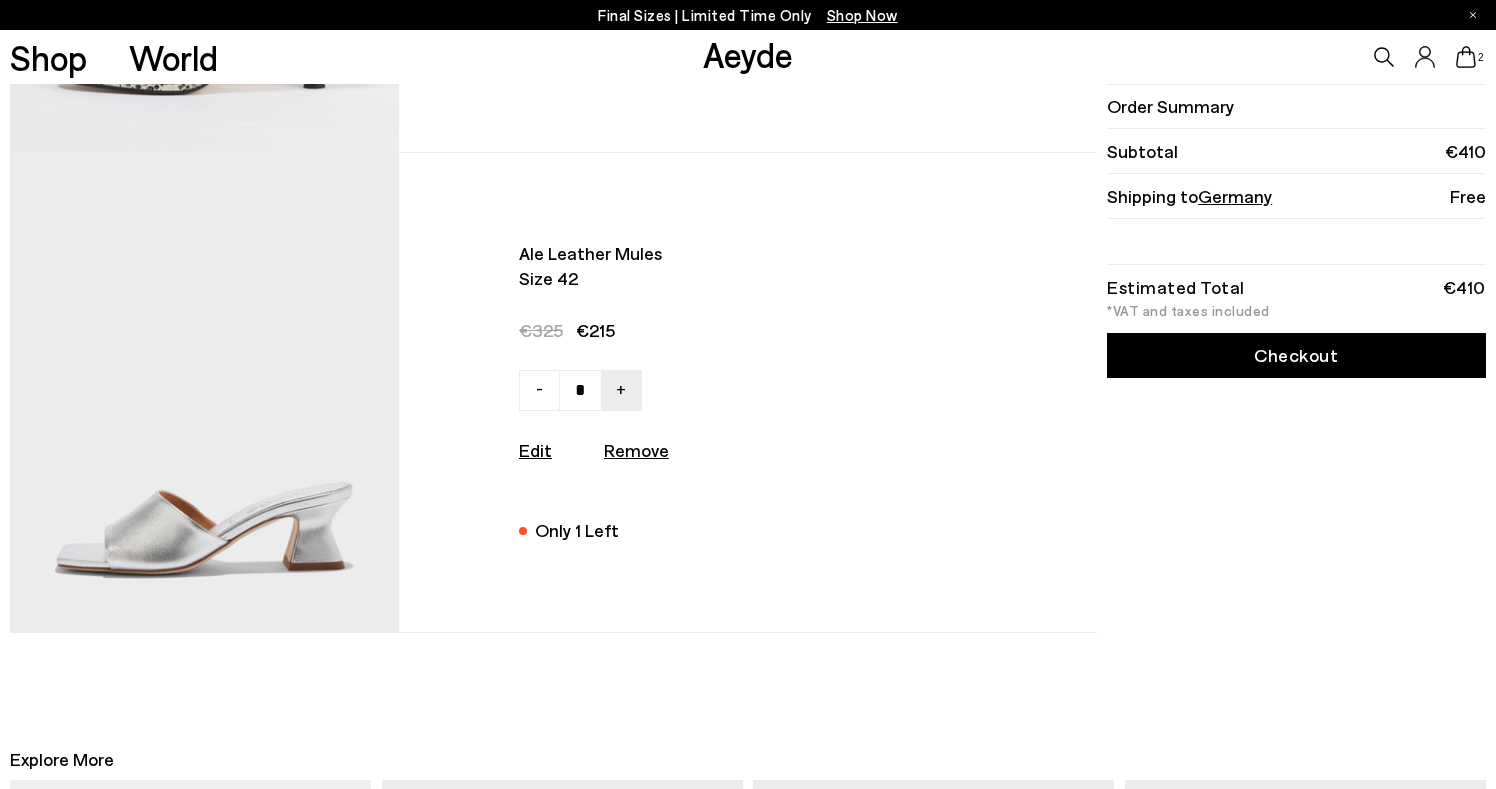 scroll, scrollTop: 0, scrollLeft: 0, axis: both 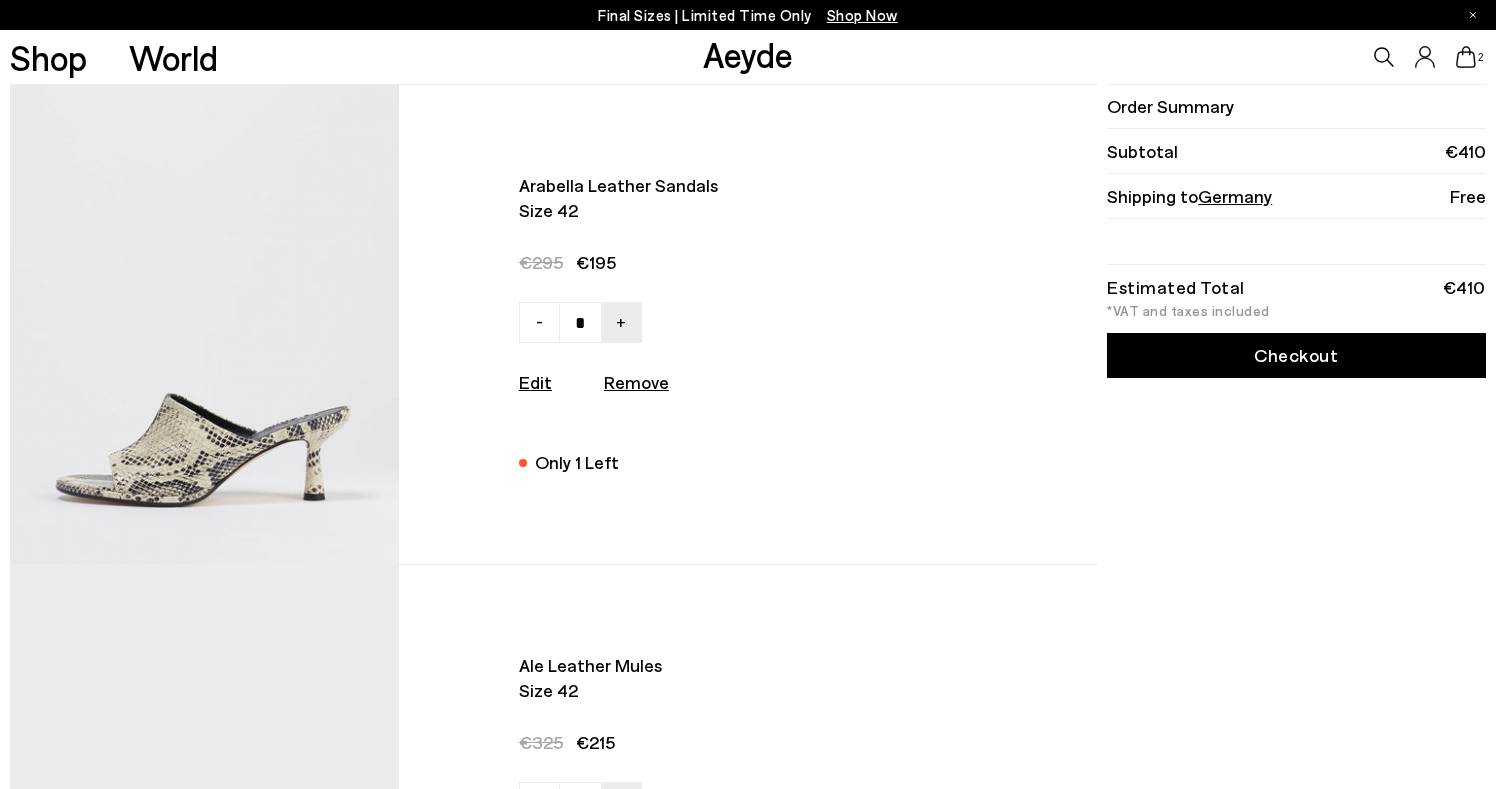 click on "Checkout" at bounding box center [1296, 355] 